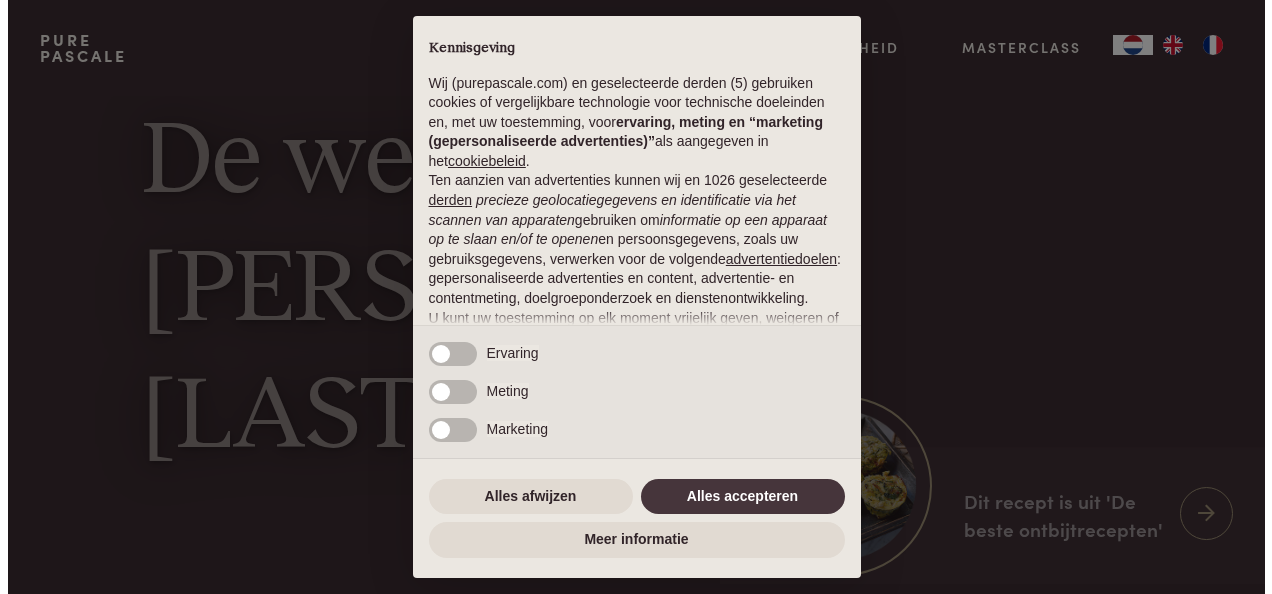 scroll, scrollTop: 0, scrollLeft: 0, axis: both 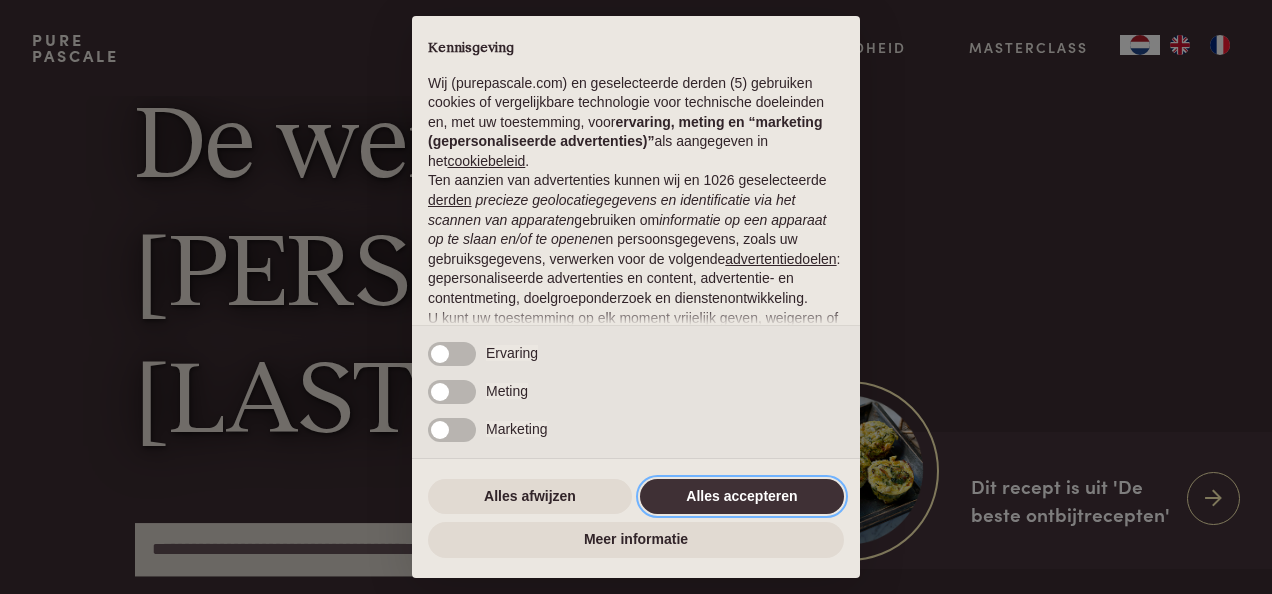 click on "Alles accepteren" at bounding box center [742, 497] 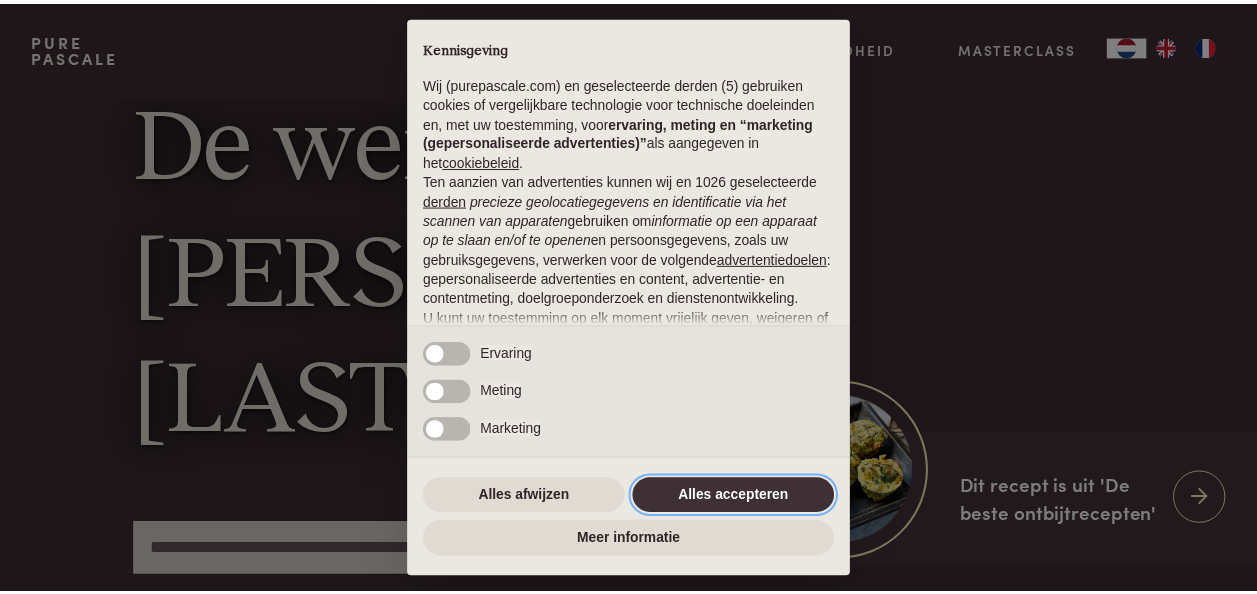 scroll, scrollTop: 209, scrollLeft: 0, axis: vertical 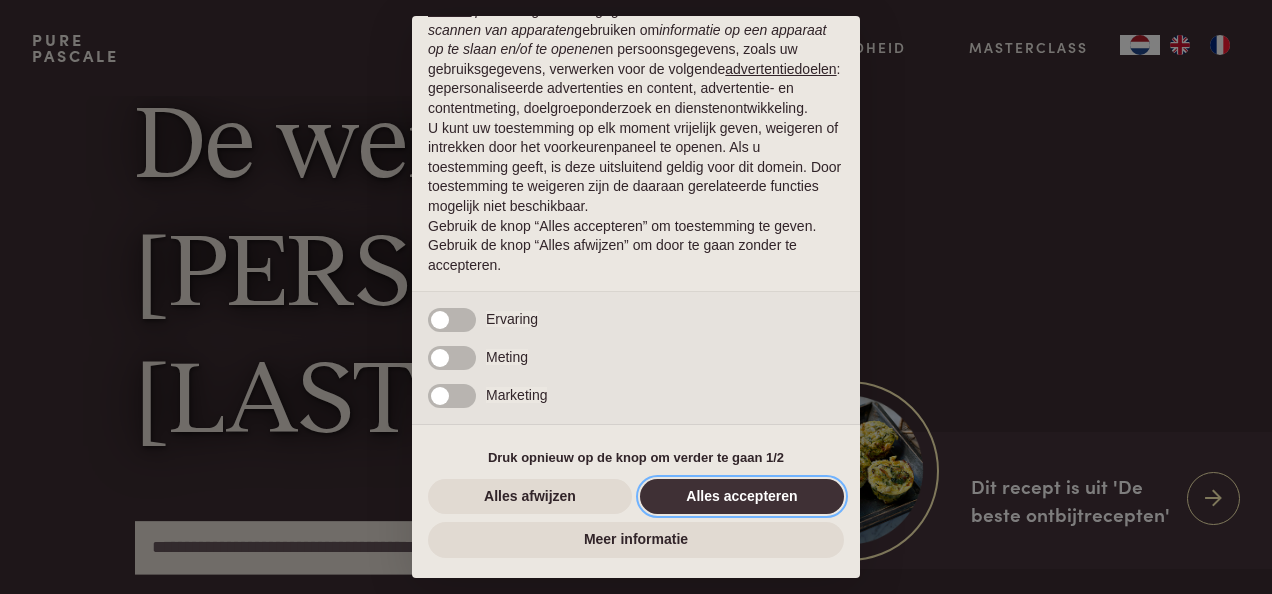 click on "Alles accepteren" at bounding box center [742, 497] 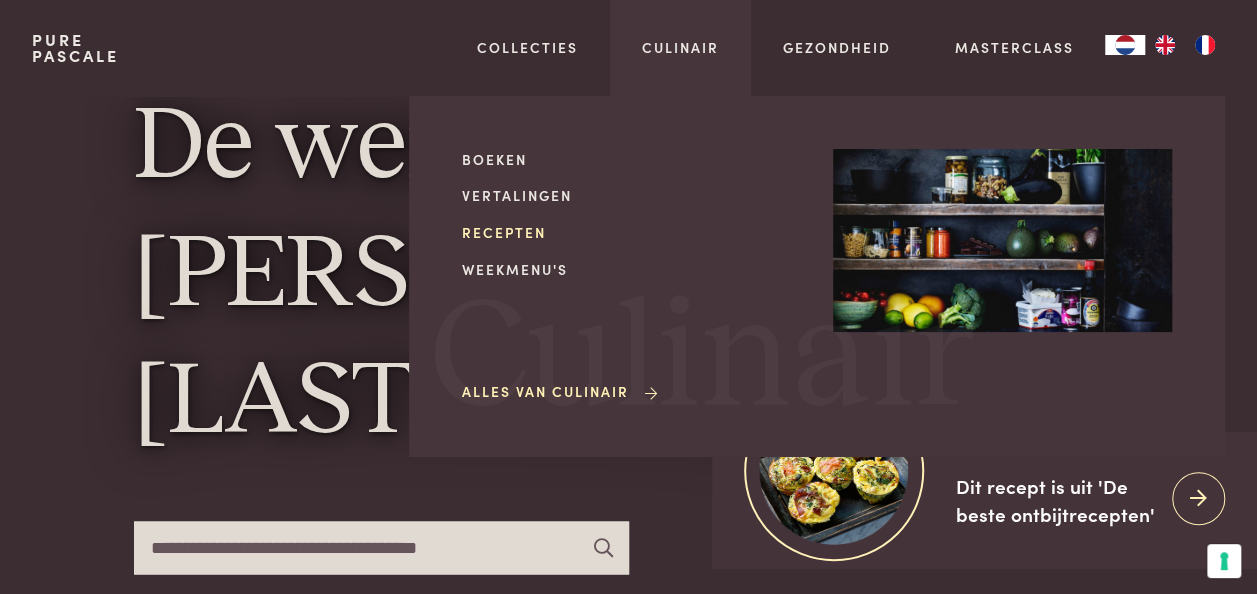 click on "Recepten" at bounding box center [631, 232] 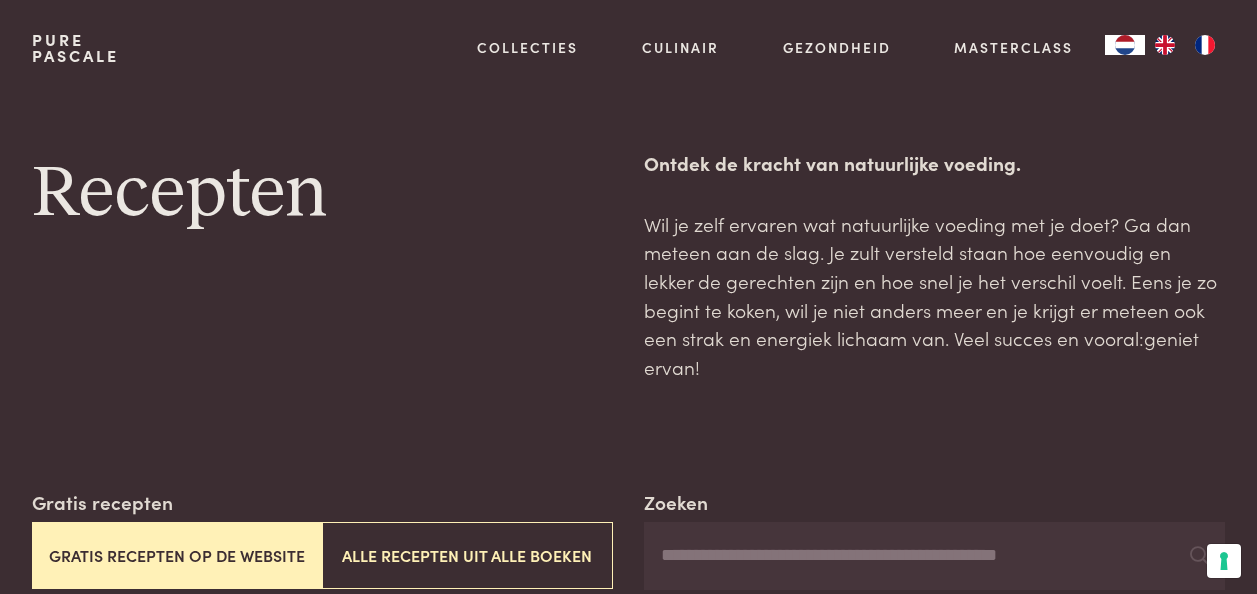 scroll, scrollTop: 0, scrollLeft: 0, axis: both 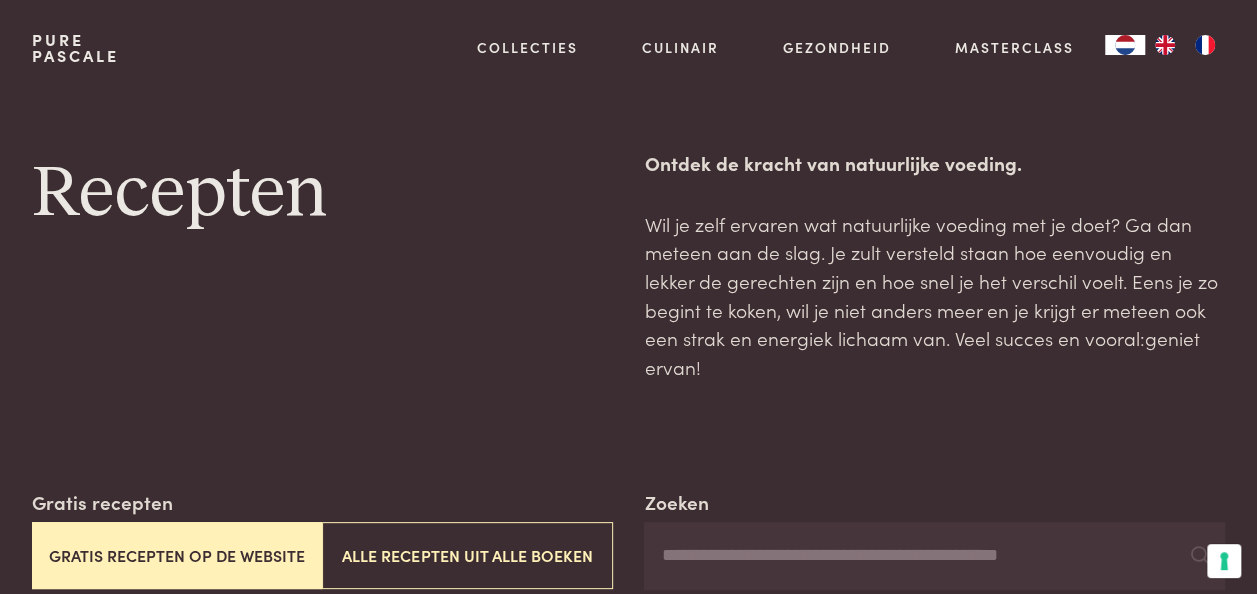 click on "Gratis recepten op de website" at bounding box center (177, 555) 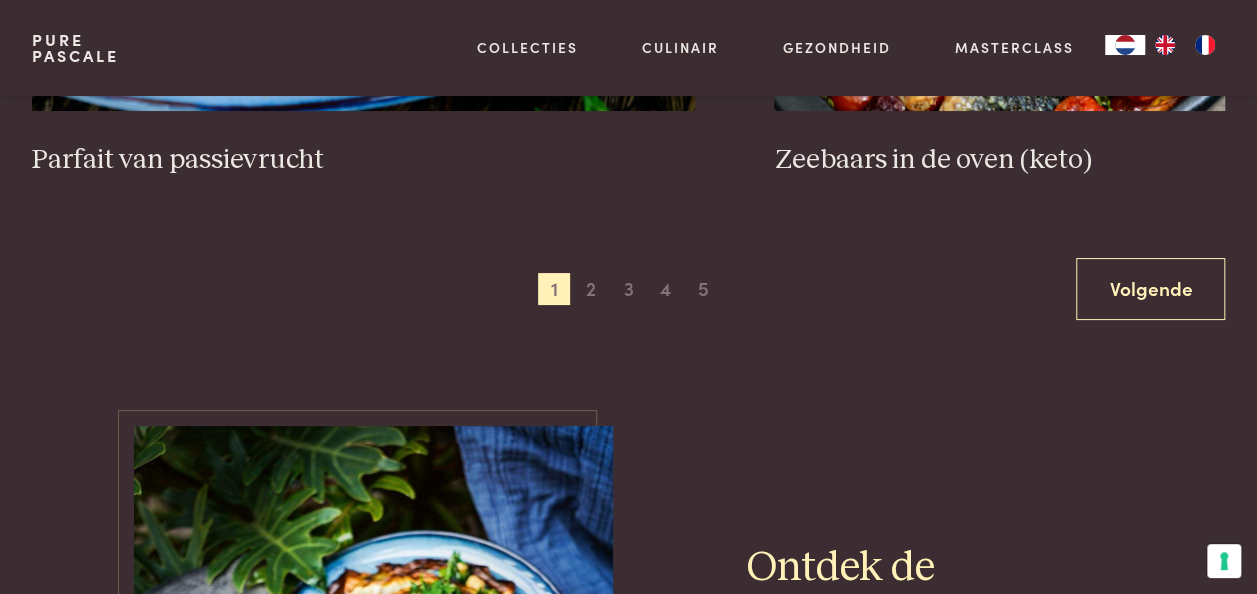 scroll, scrollTop: 3659, scrollLeft: 0, axis: vertical 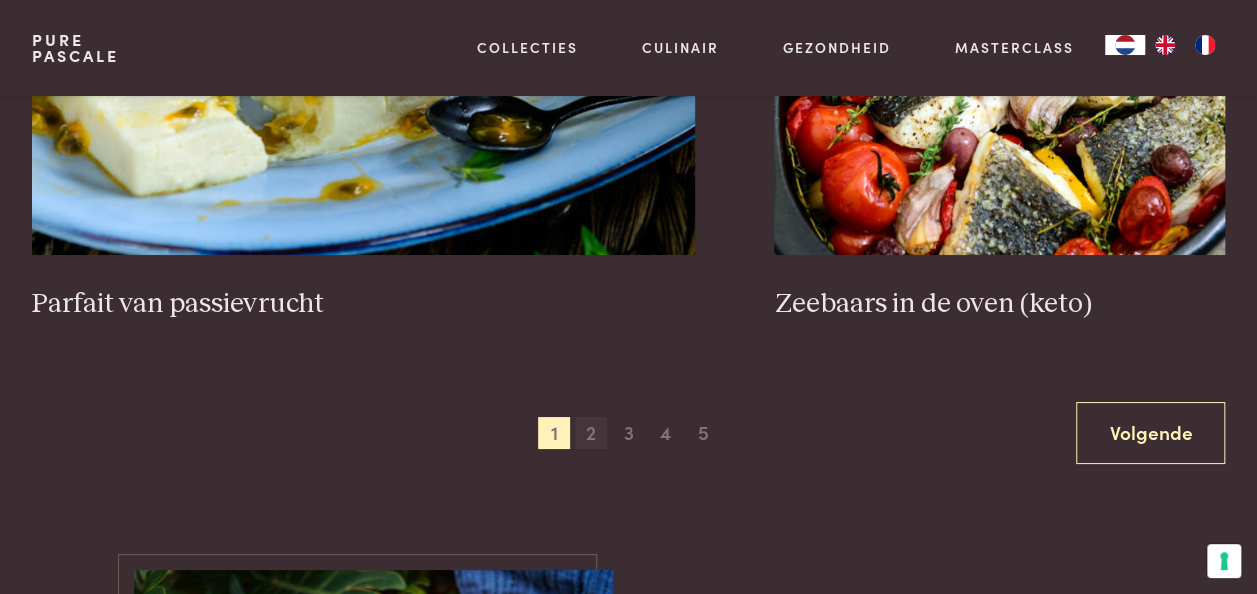 click on "2" at bounding box center [591, 433] 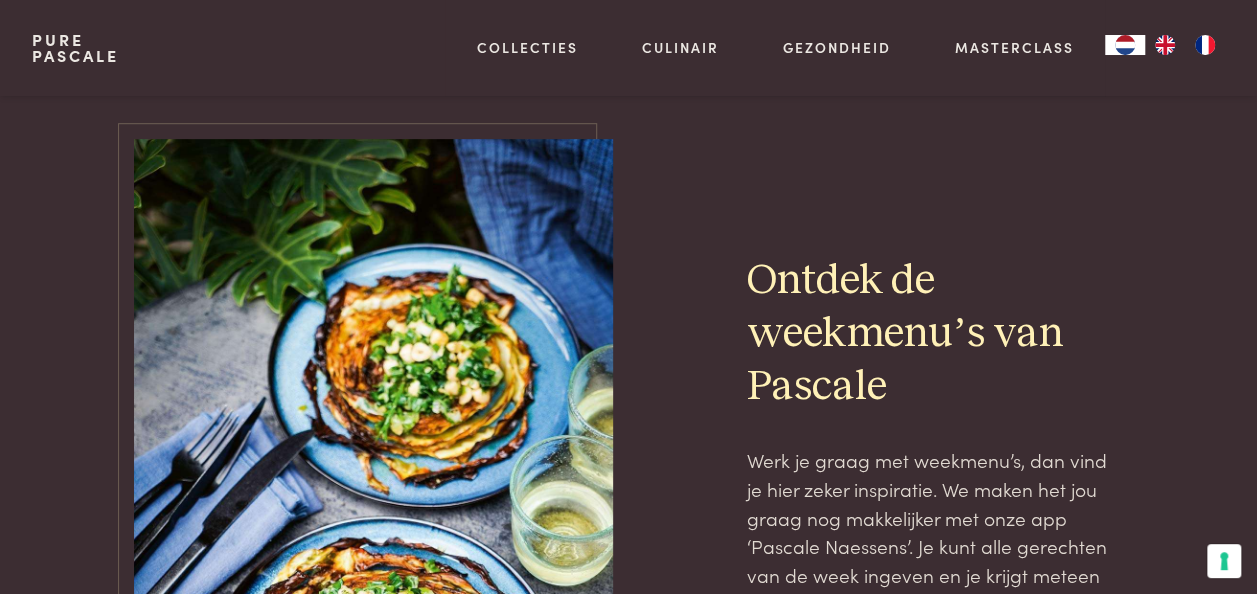 scroll, scrollTop: 3659, scrollLeft: 0, axis: vertical 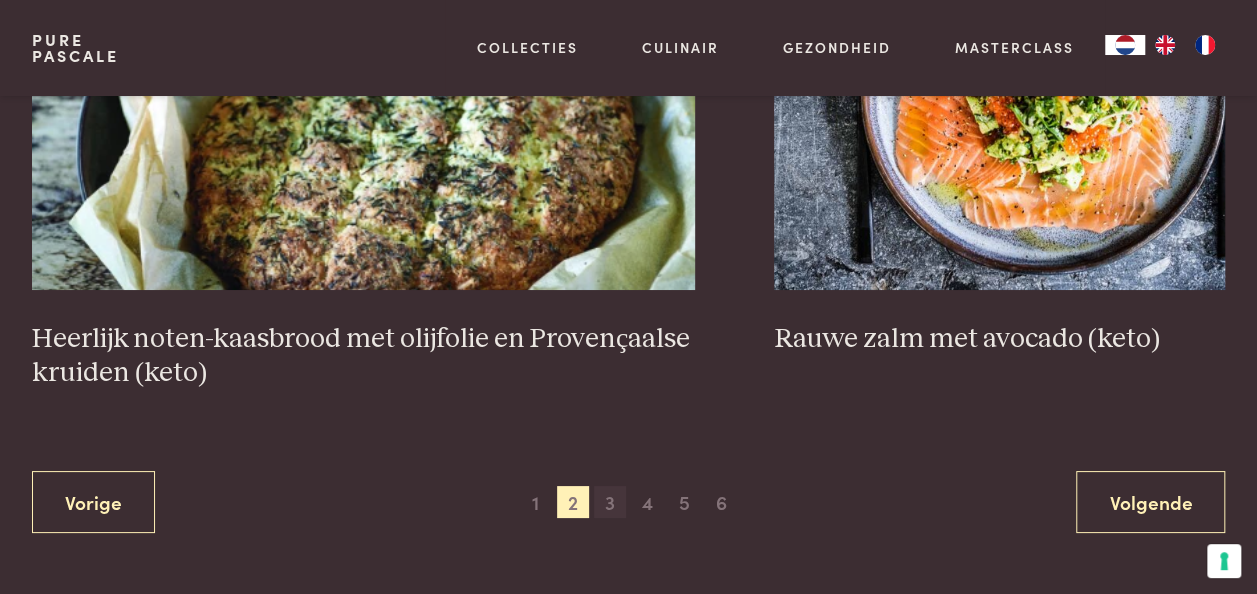 click on "3" at bounding box center (610, 502) 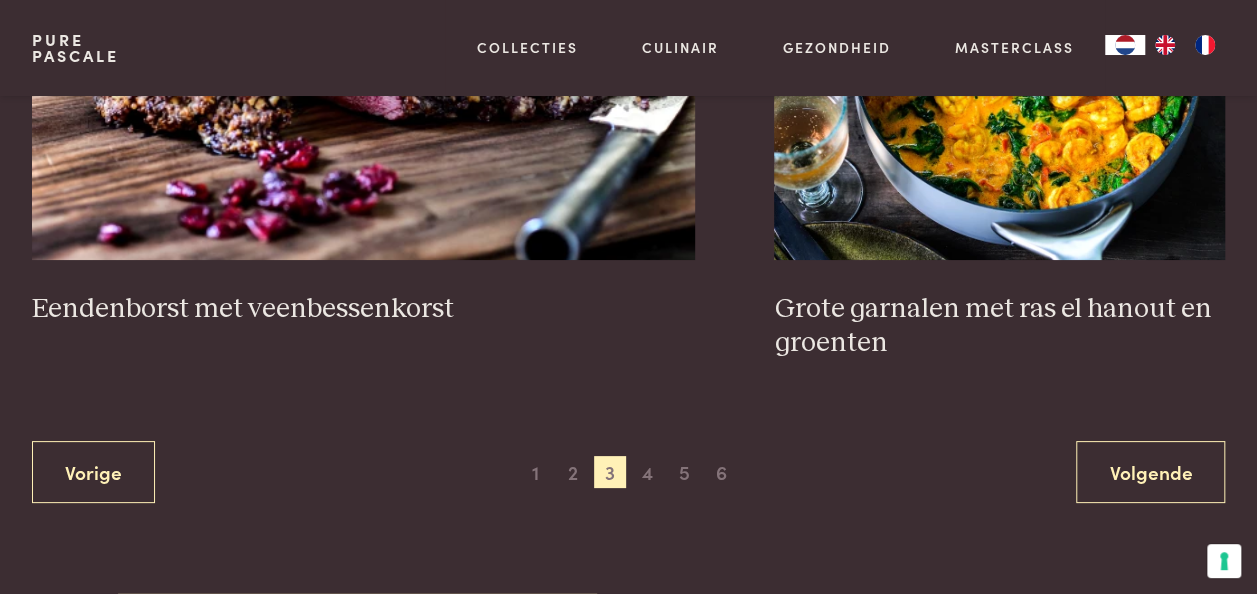 scroll, scrollTop: 3759, scrollLeft: 0, axis: vertical 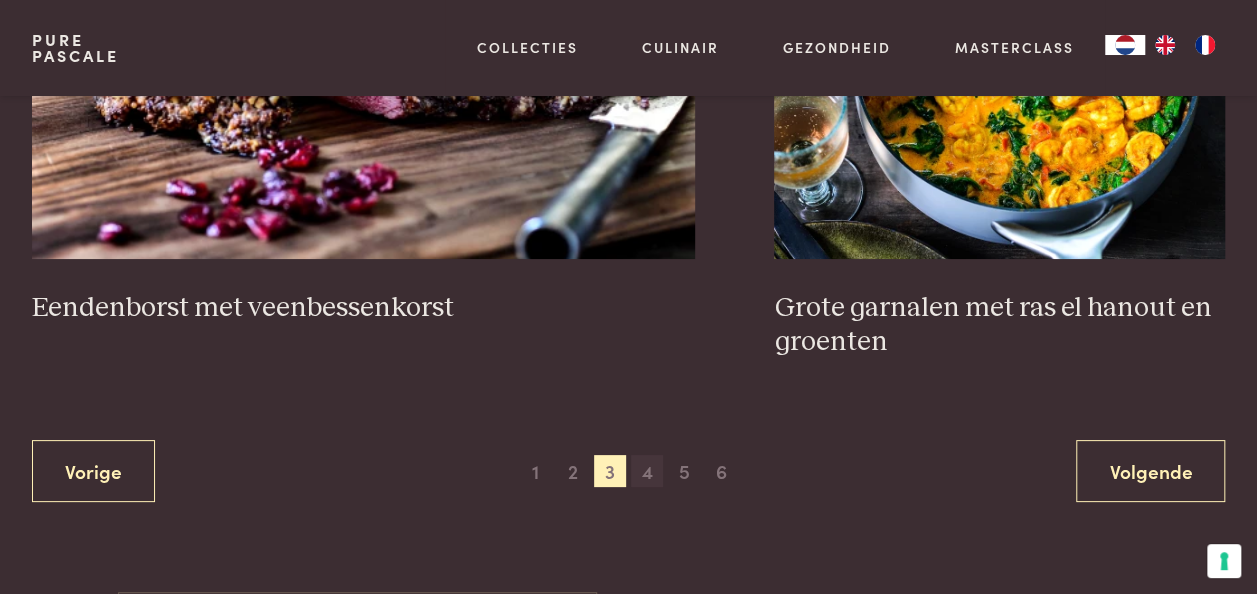 click on "4" at bounding box center [647, 471] 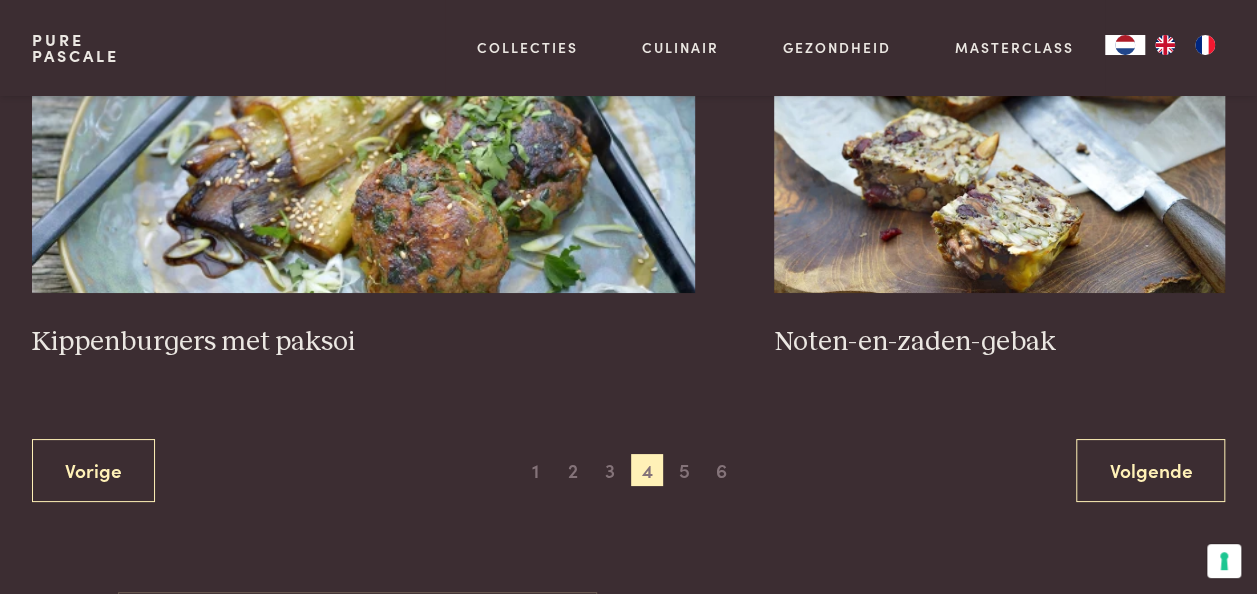 scroll, scrollTop: 3659, scrollLeft: 0, axis: vertical 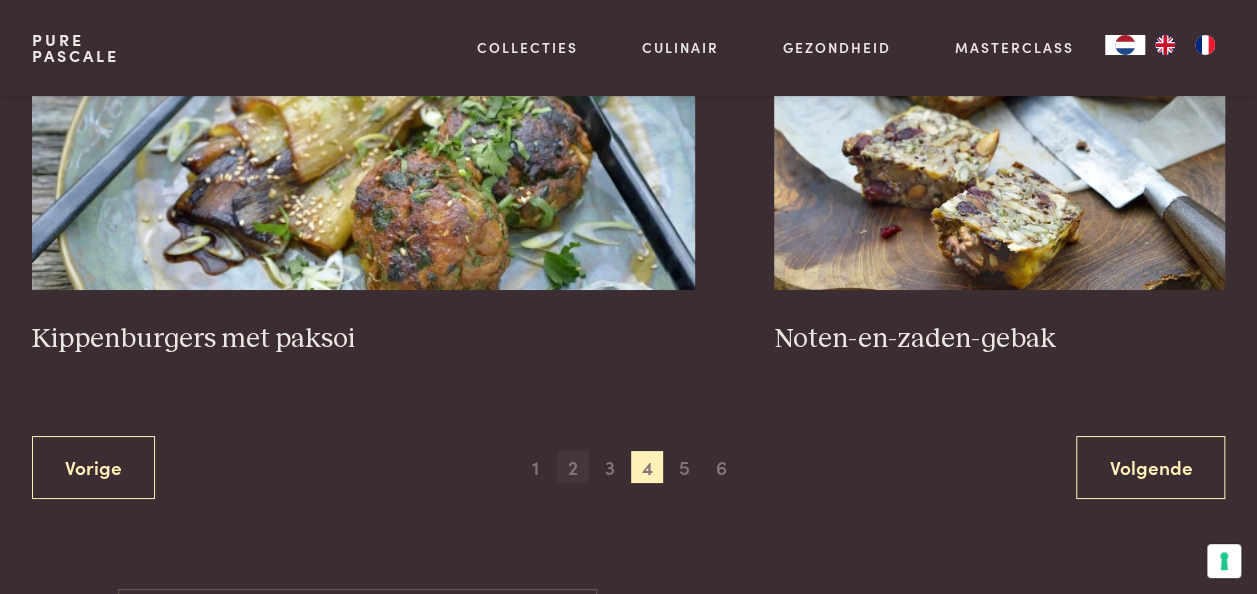 click on "2" at bounding box center (573, 467) 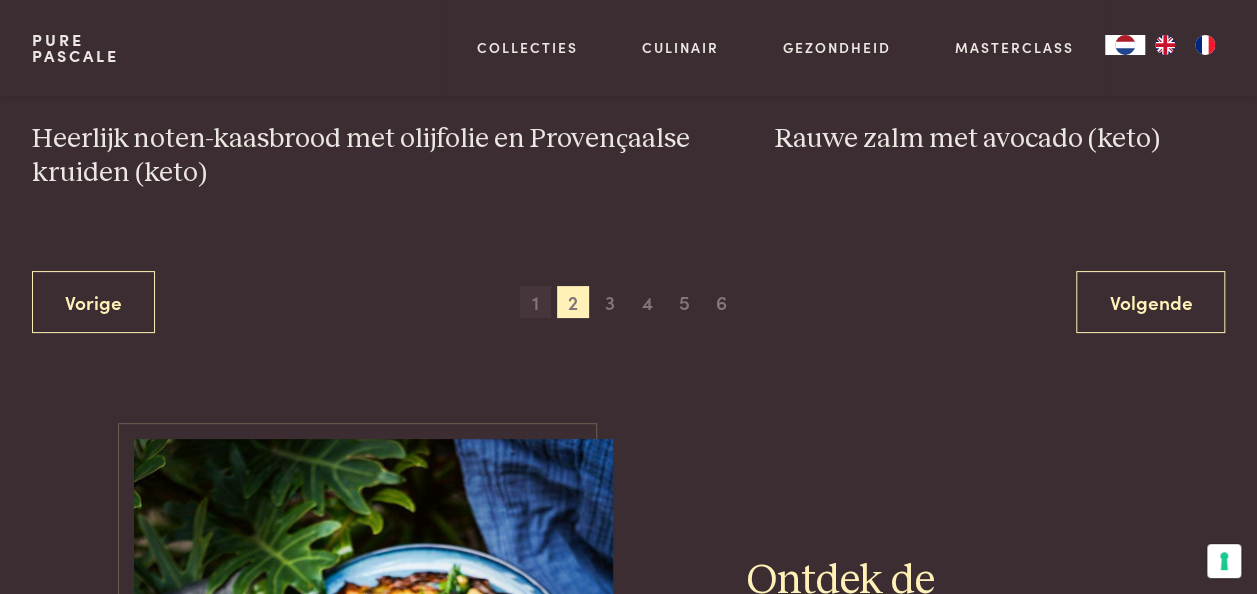 click on "1" at bounding box center (536, 302) 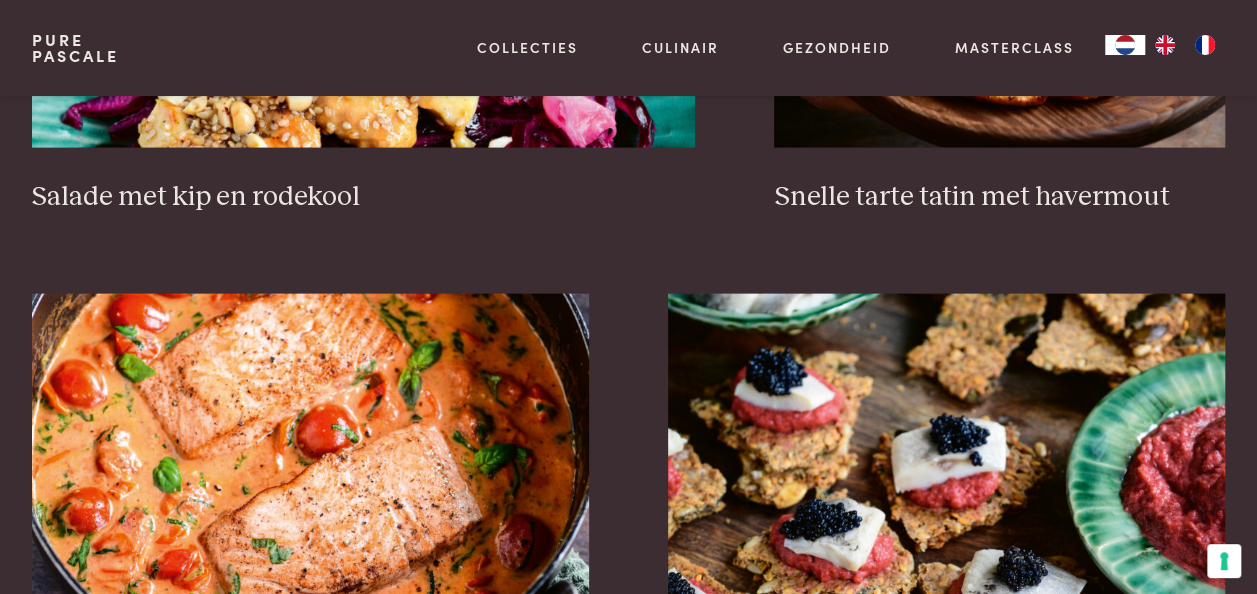 scroll, scrollTop: 2259, scrollLeft: 0, axis: vertical 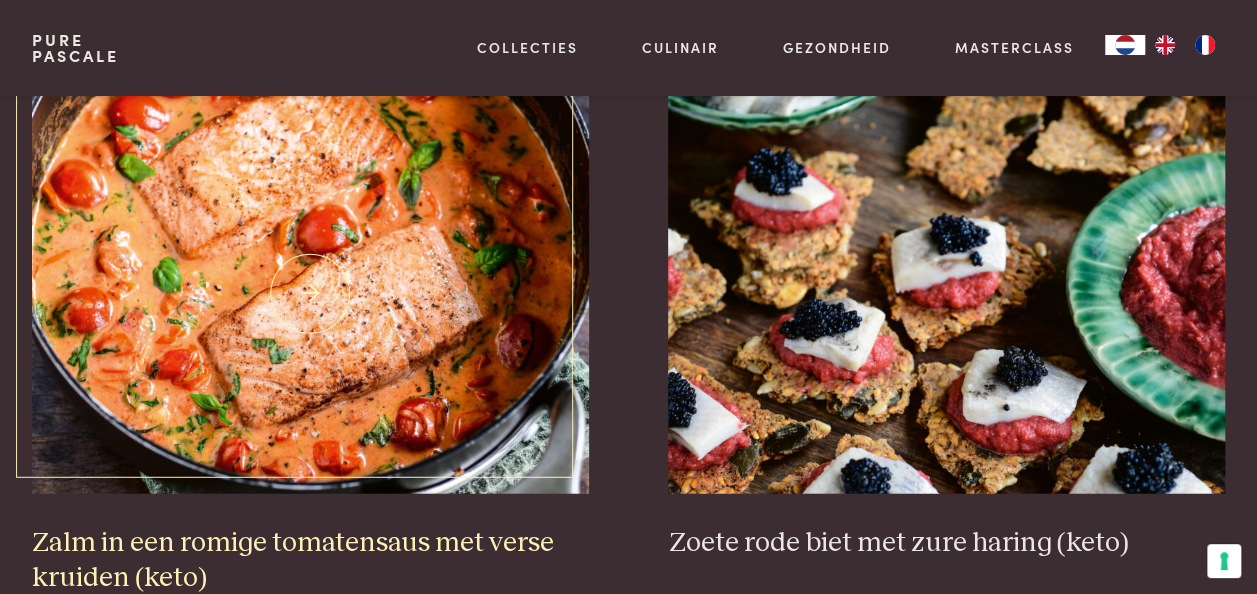 click at bounding box center (310, 294) 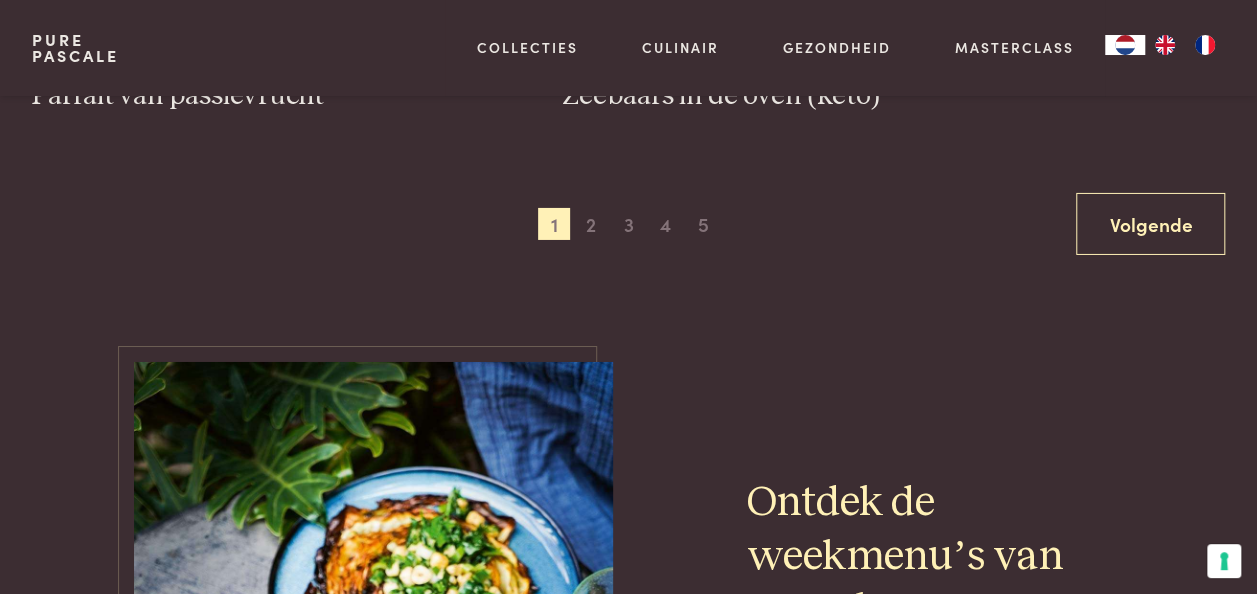 scroll, scrollTop: 3153, scrollLeft: 0, axis: vertical 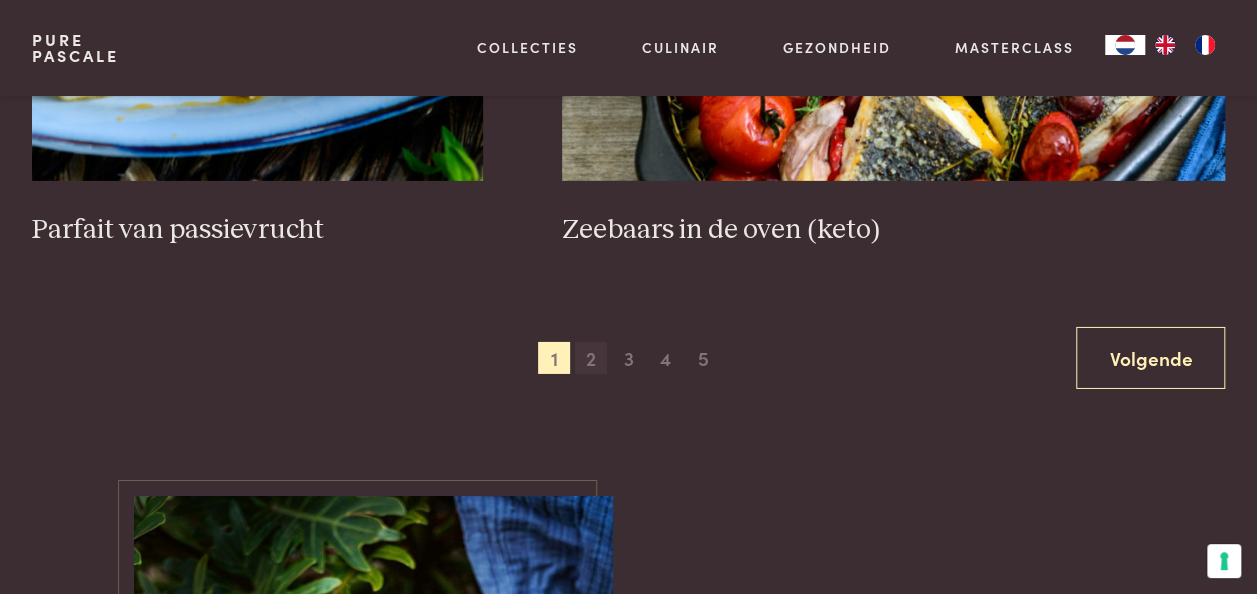 click on "2" at bounding box center [591, 358] 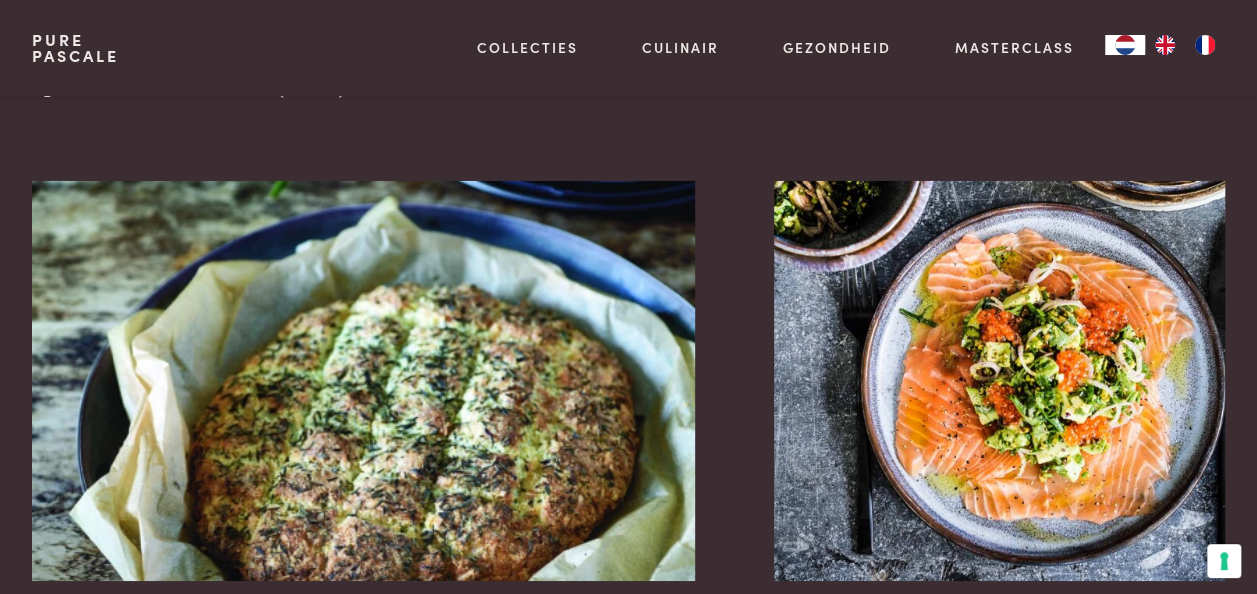 scroll, scrollTop: 3559, scrollLeft: 0, axis: vertical 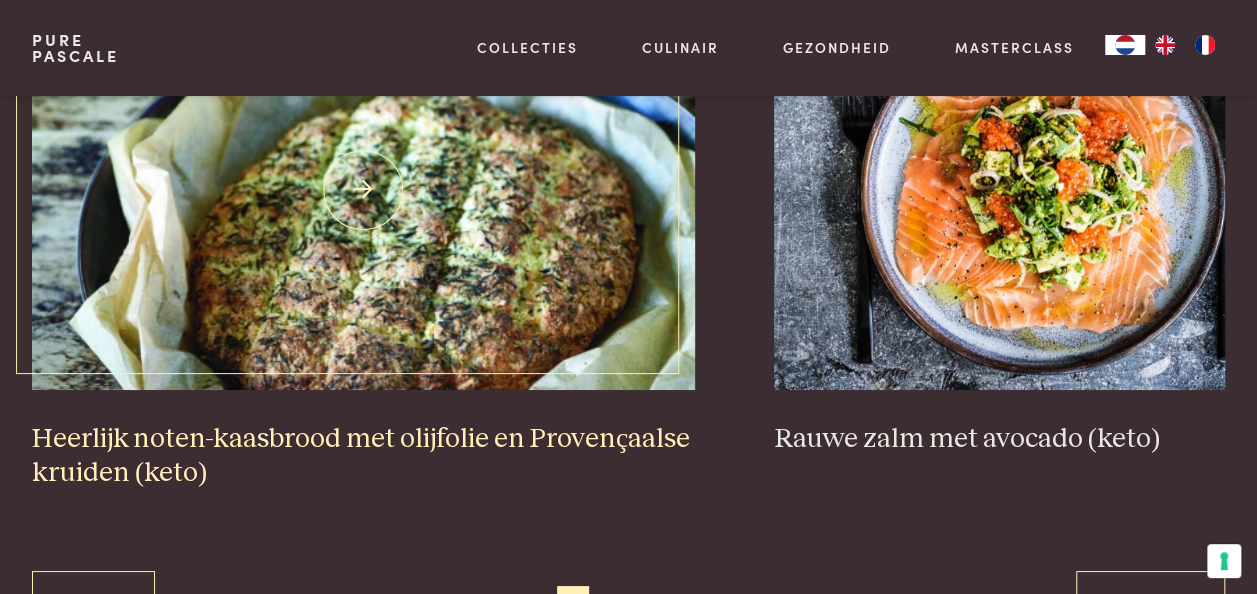 click at bounding box center (363, 190) 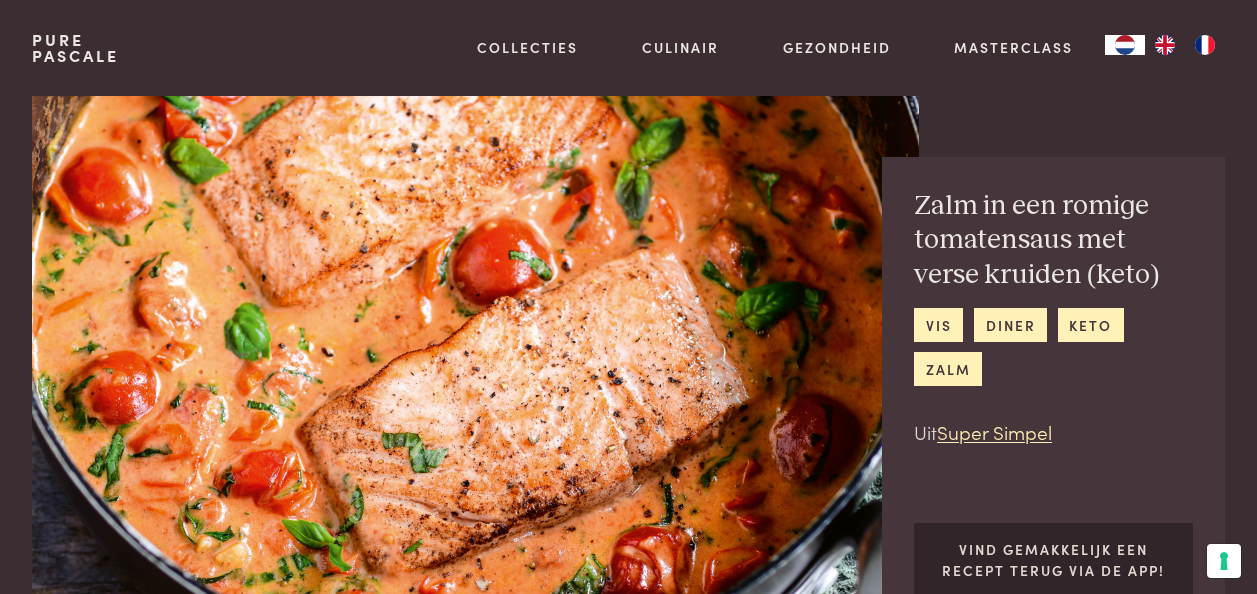 scroll, scrollTop: 0, scrollLeft: 0, axis: both 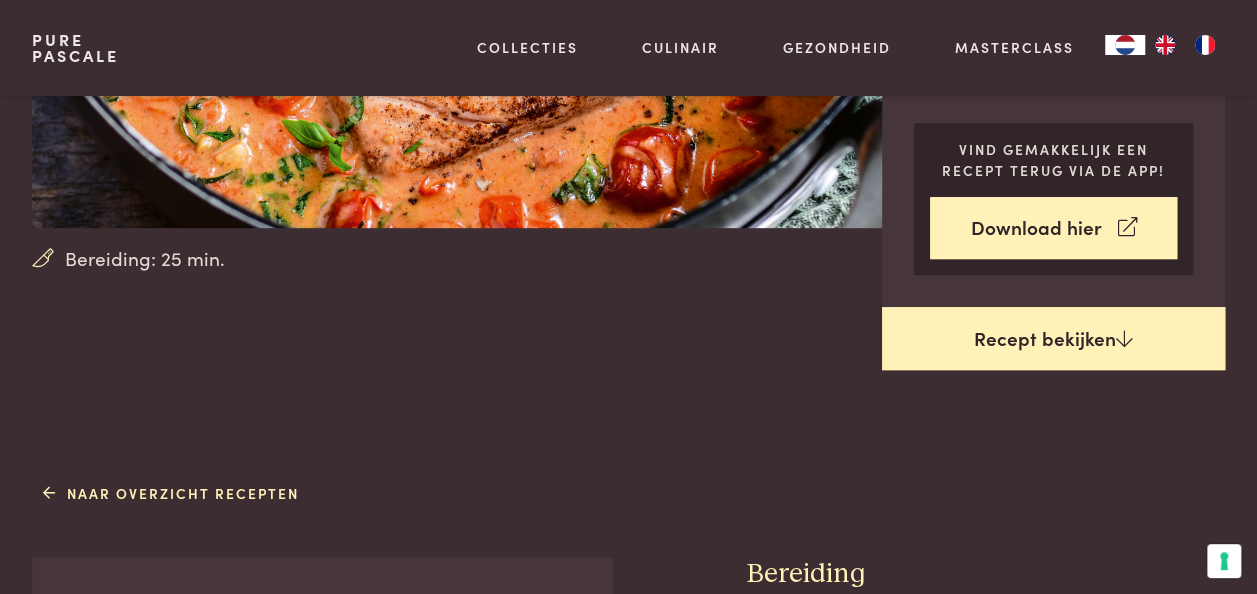 click on "Recept bekijken" at bounding box center (1053, 339) 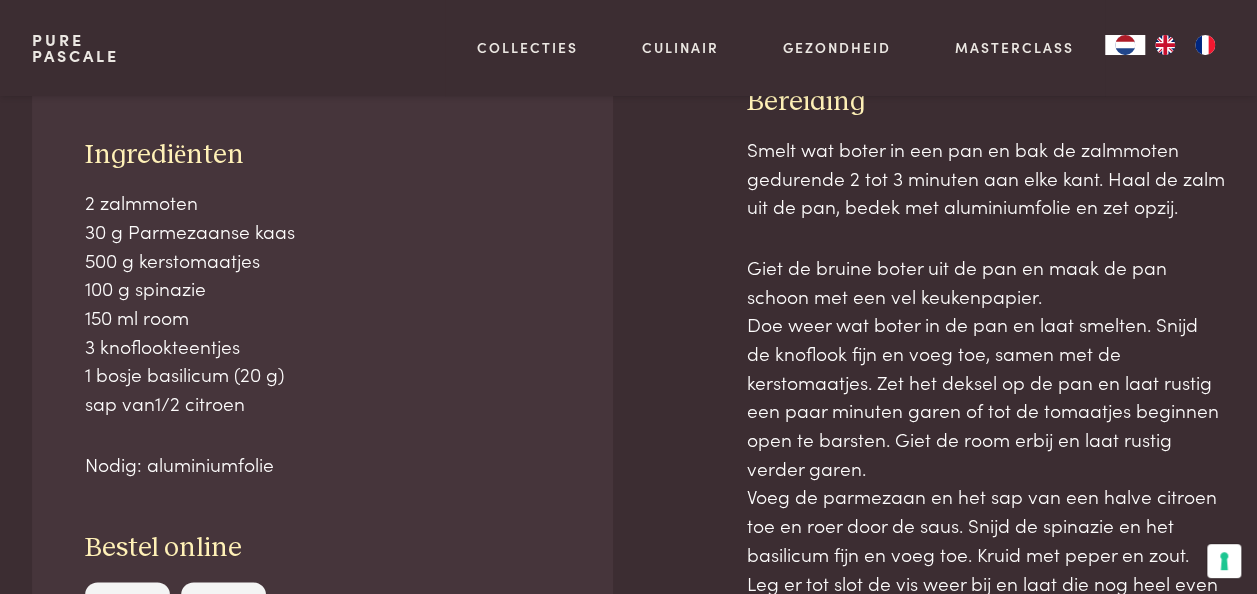 scroll, scrollTop: 873, scrollLeft: 0, axis: vertical 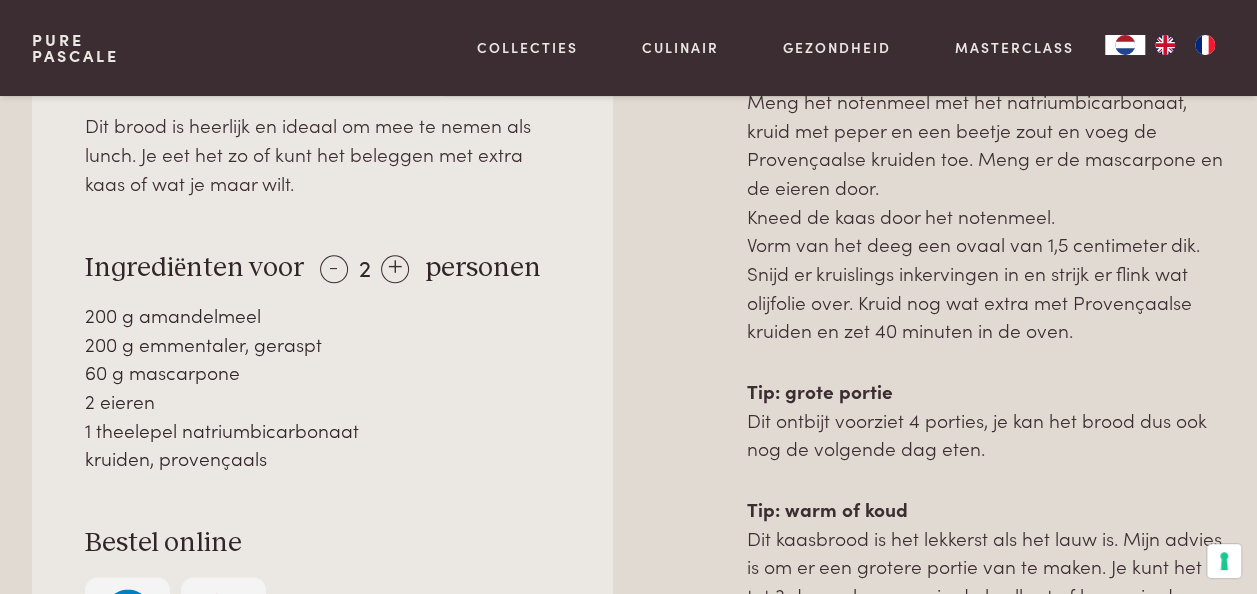 click on "Over dit recept   Dit brood is heerlijk en ideaal om mee te nemen als lunch. Je eet het zo of kunt het beleggen met extra kaas of wat je maar wilt.
Ingrediënten voor
-
2
+
personen
200 g amandelmeel
200 g emmentaler, geraspt
60 g mascarpone
2 eieren
1 theelepel natriumbicarbonaat
kruiden, provençaals
Bestel online" at bounding box center [322, 361] 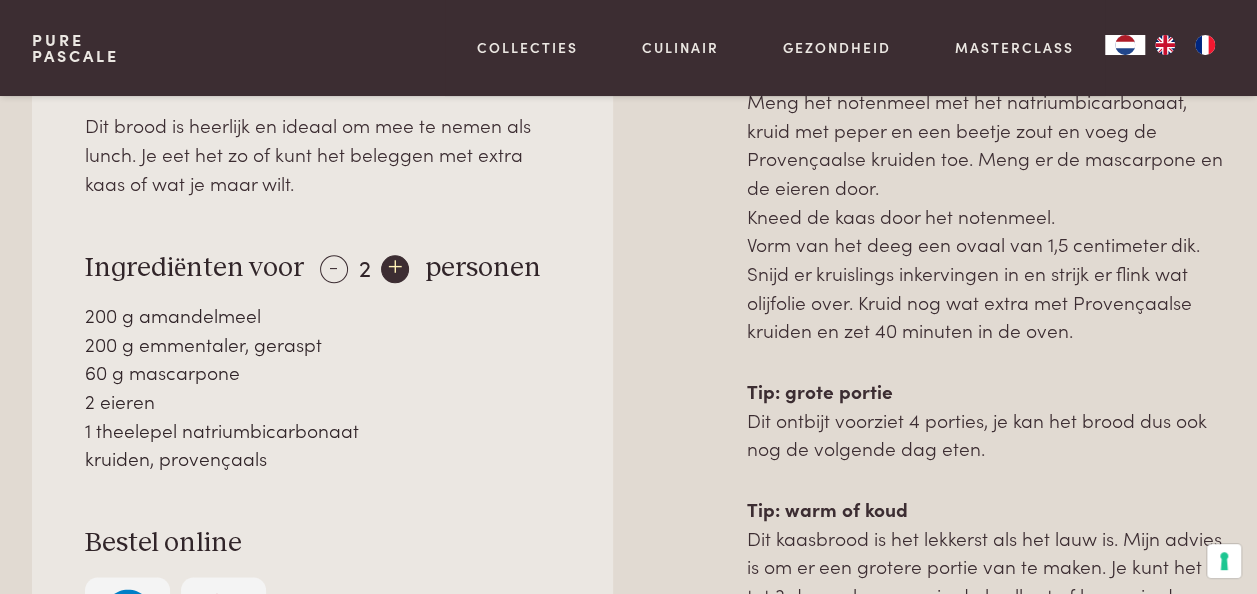 click on "+" at bounding box center (395, 269) 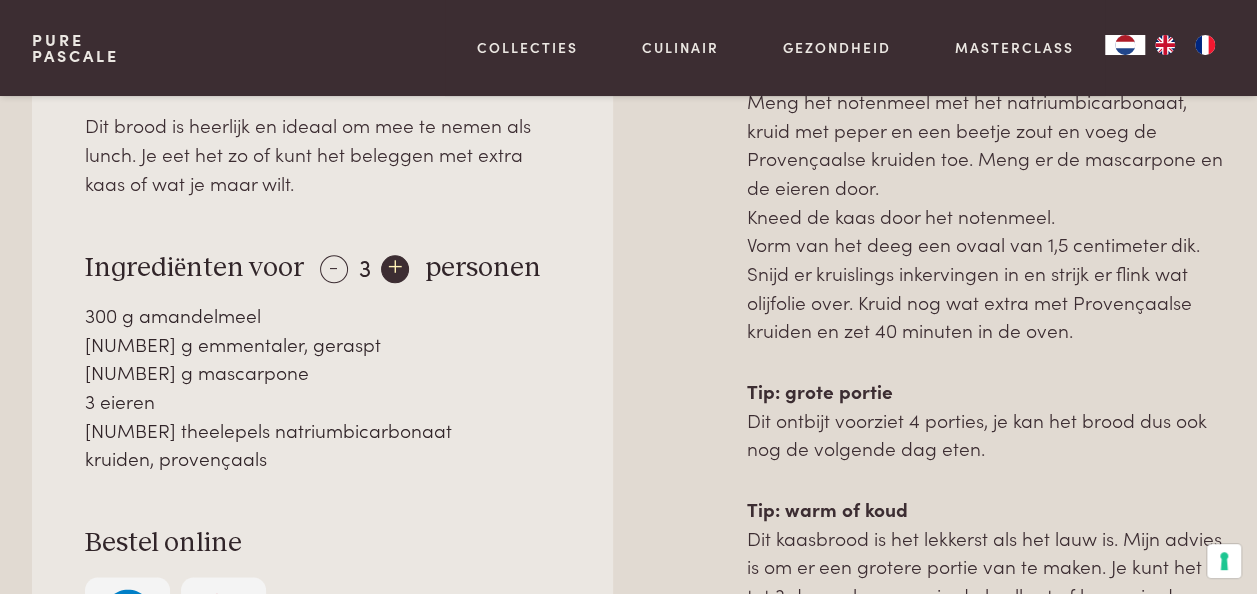click on "+" at bounding box center [395, 269] 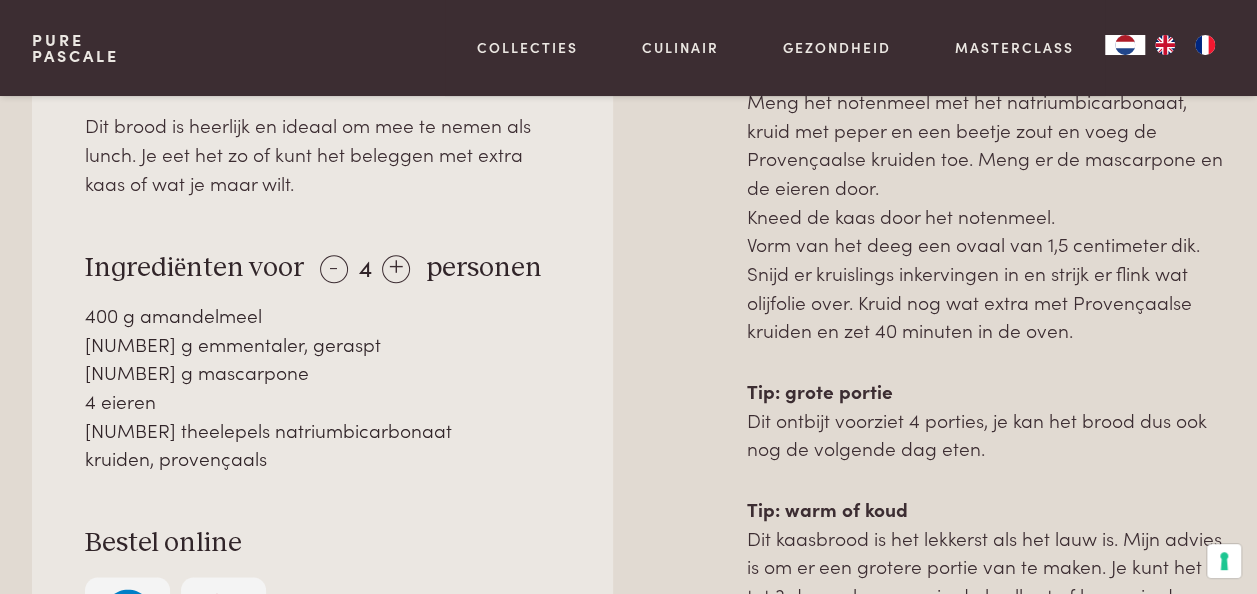 click on "Tip: grote portie" at bounding box center [820, 390] 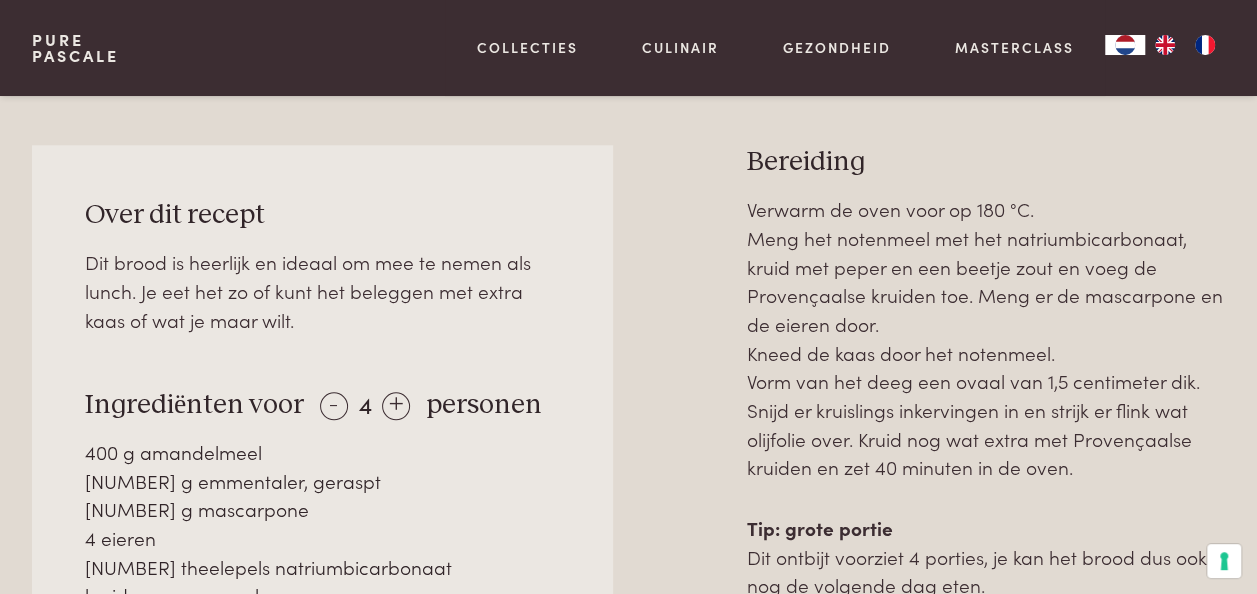 scroll, scrollTop: 1000, scrollLeft: 0, axis: vertical 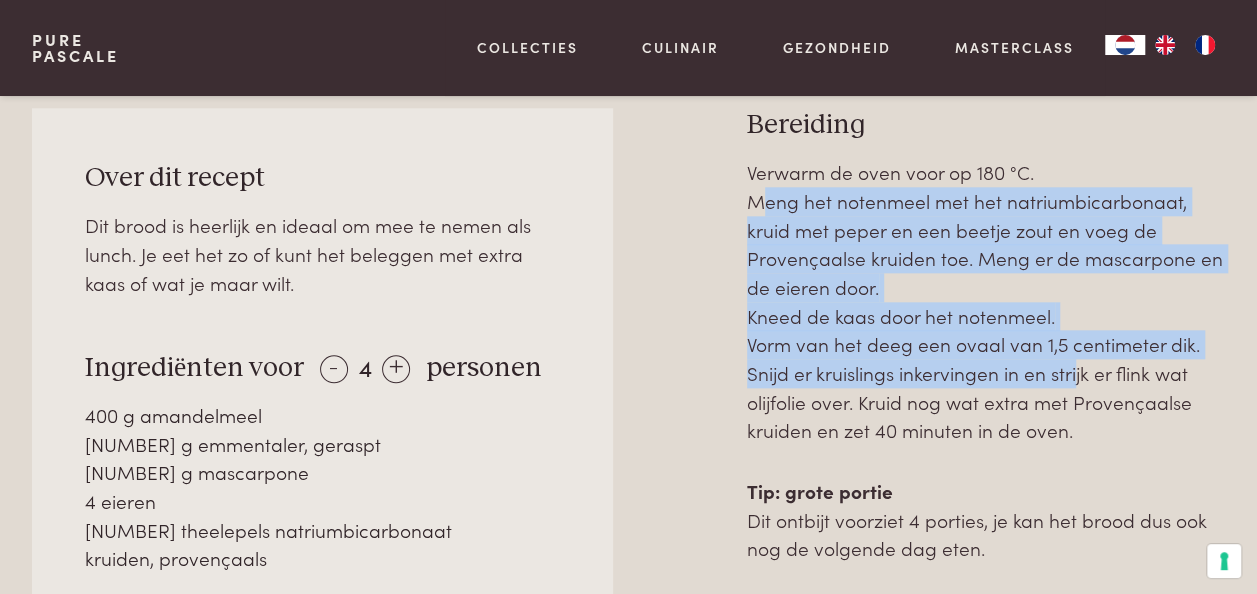 drag, startPoint x: 976, startPoint y: 241, endPoint x: 1069, endPoint y: 363, distance: 153.4047 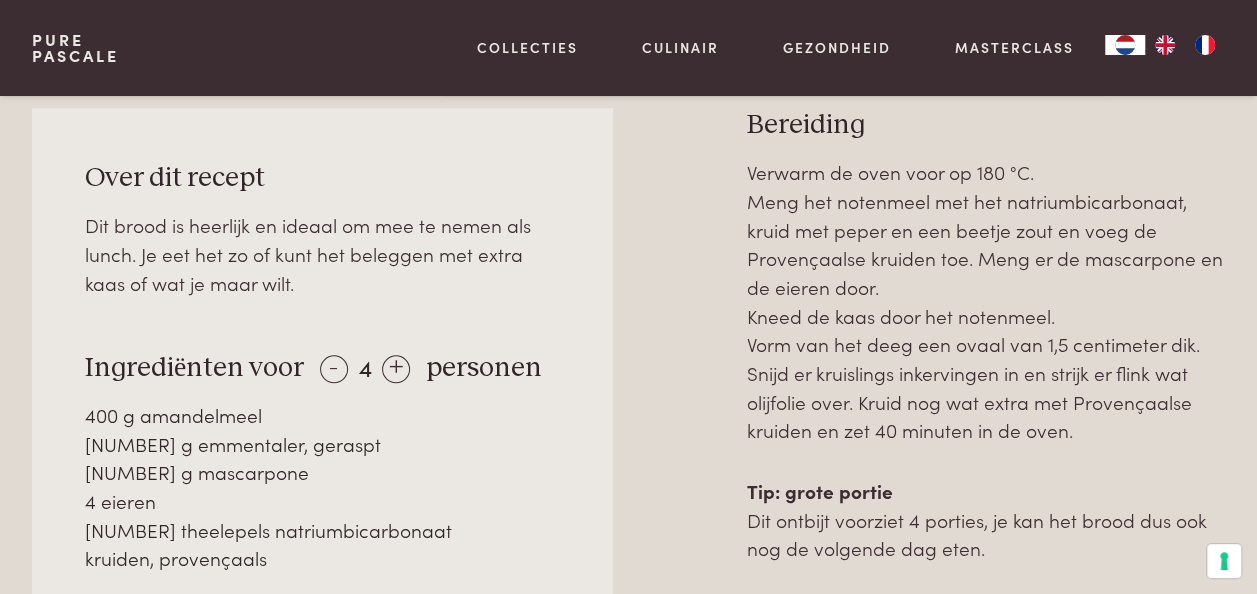 click on "Verwarm de oven voor op 180 °C.
Meng het notenmeel met het natriumbicarbonaat, kruid met peper en een beetje zout en voeg de Provençaalse kruiden toe. Meng er de mascarpone en de eieren door.
Kneed de kaas door het notenmeel.
Vorm van het deeg een ovaal van 1,5 centimeter dik. Snijd er kruislings inkervingen in en strijk er flink wat olijfolie over. Kruid nog wat extra met Provençaalse kruiden en zet 40 minuten in de oven." at bounding box center [986, 301] 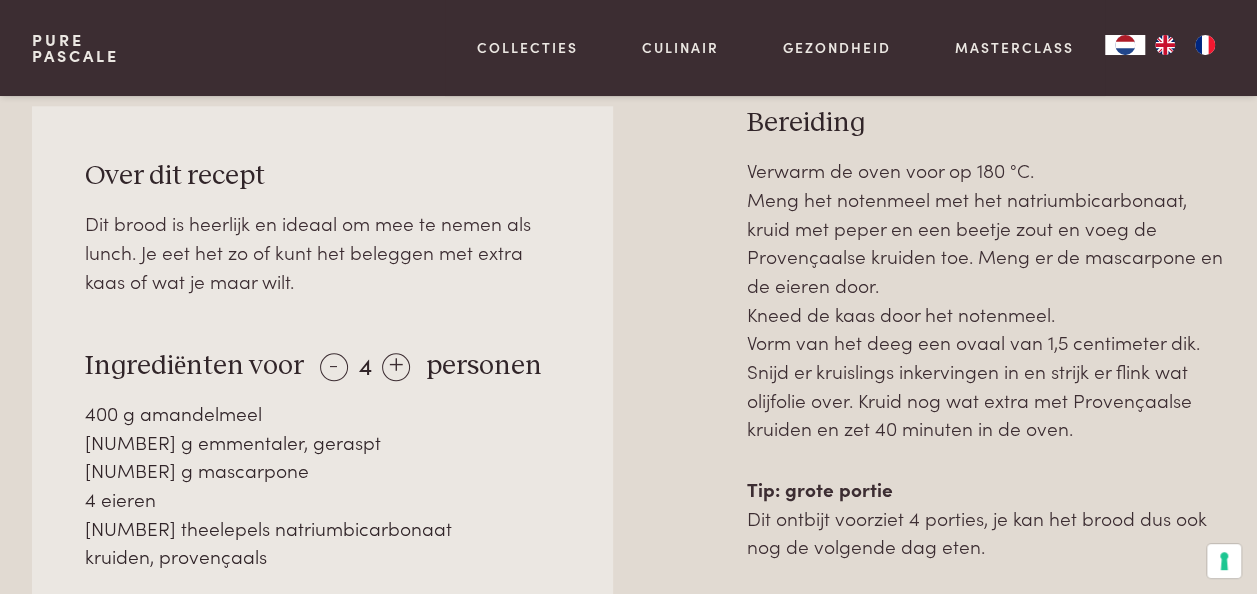 scroll, scrollTop: 1000, scrollLeft: 0, axis: vertical 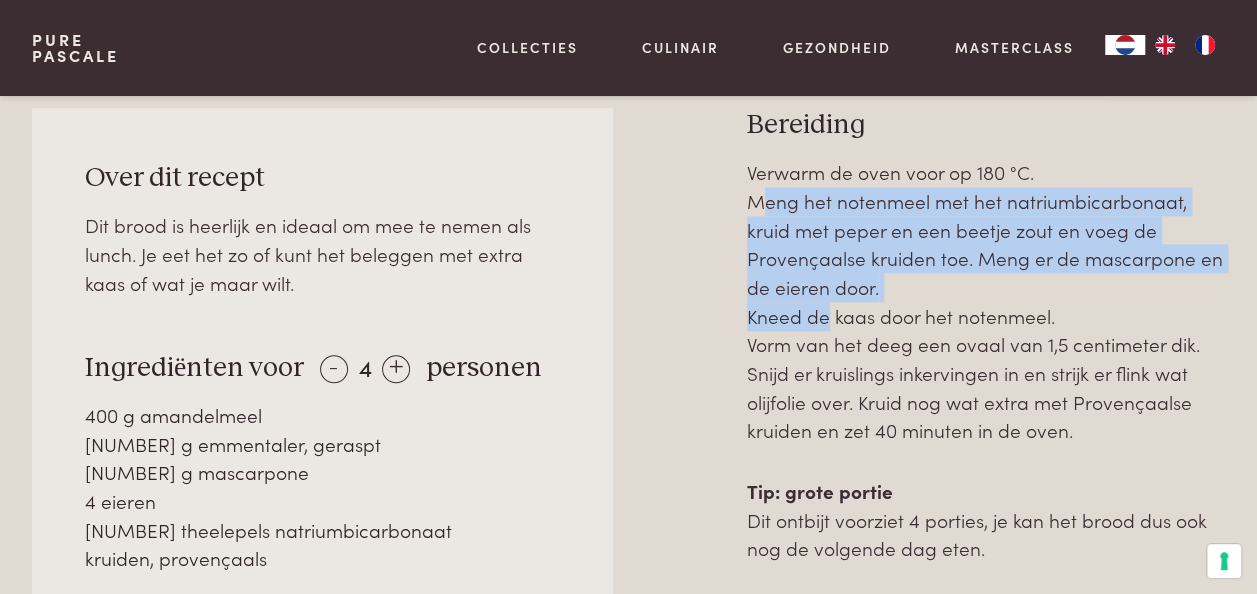 drag, startPoint x: 746, startPoint y: 200, endPoint x: 823, endPoint y: 332, distance: 152.81688 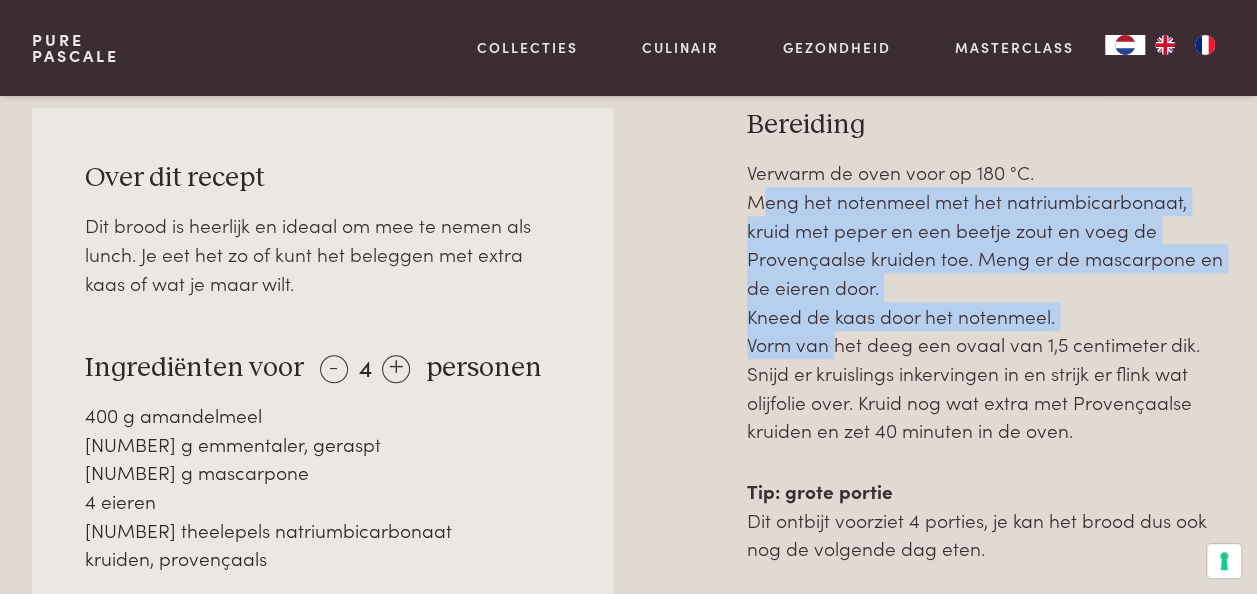 click on "Verwarm de oven voor op 180 °C.
Meng het notenmeel met het natriumbicarbonaat, kruid met peper en een beetje zout en voeg de Provençaalse kruiden toe. Meng er de mascarpone en de eieren door.
Kneed de kaas door het notenmeel.
Vorm van het deeg een ovaal van 1,5 centimeter dik. Snijd er kruislings inkervingen in en strijk er flink wat olijfolie over. Kruid nog wat extra met Provençaalse kruiden en zet 40 minuten in de oven." at bounding box center [986, 301] 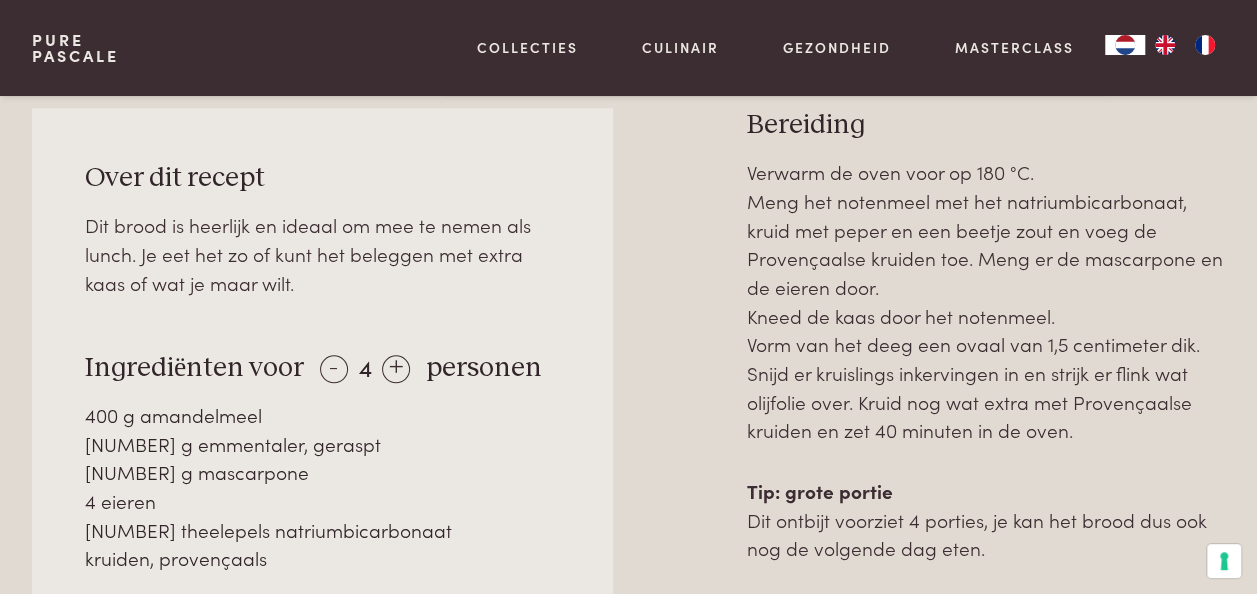 click on "Verwarm de oven voor op 180 °C.
Meng het notenmeel met het natriumbicarbonaat, kruid met peper en een beetje zout en voeg de Provençaalse kruiden toe. Meng er de mascarpone en de eieren door.
Kneed de kaas door het notenmeel.
Vorm van het deeg een ovaal van 1,5 centimeter dik. Snijd er kruislings inkervingen in en strijk er flink wat olijfolie over. Kruid nog wat extra met Provençaalse kruiden en zet 40 minuten in de oven." at bounding box center (986, 301) 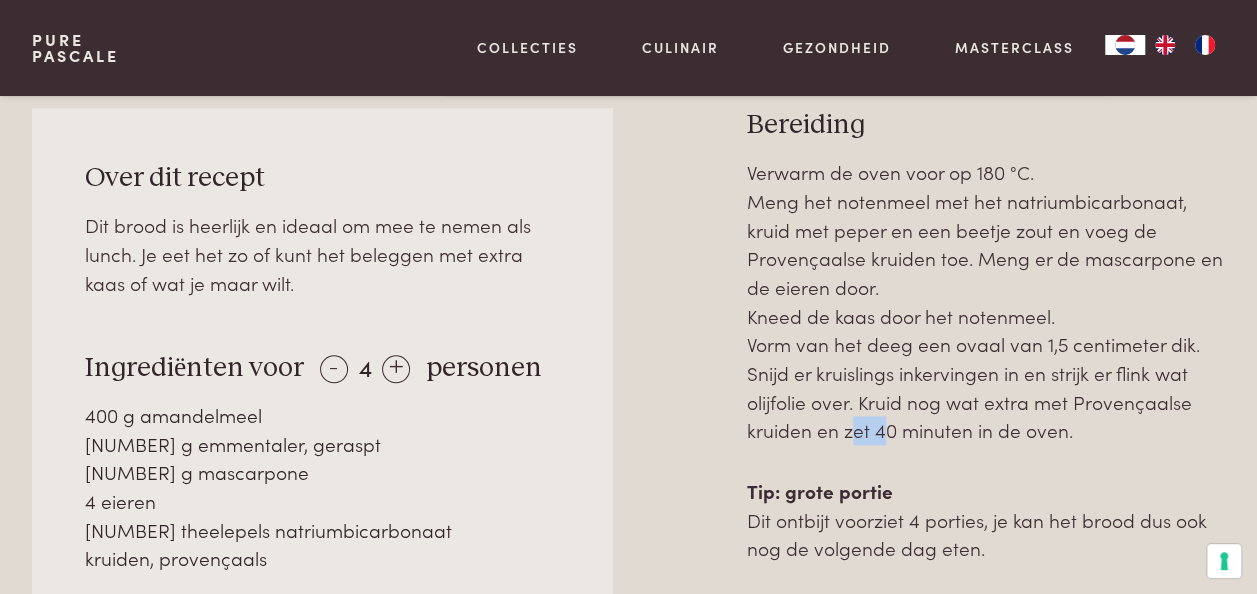 click on "Verwarm de oven voor op 180 °C.
Meng het notenmeel met het natriumbicarbonaat, kruid met peper en een beetje zout en voeg de Provençaalse kruiden toe. Meng er de mascarpone en de eieren door.
Kneed de kaas door het notenmeel.
Vorm van het deeg een ovaal van 1,5 centimeter dik. Snijd er kruislings inkervingen in en strijk er flink wat olijfolie over. Kruid nog wat extra met Provençaalse kruiden en zet 40 minuten in de oven." at bounding box center (986, 301) 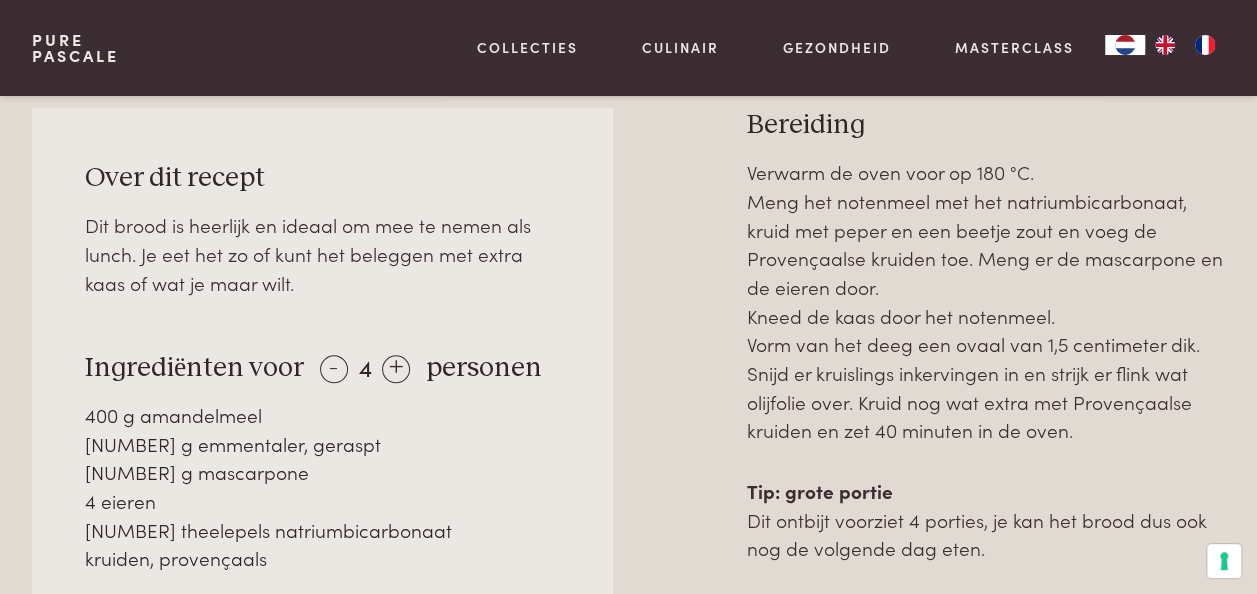 drag, startPoint x: 856, startPoint y: 424, endPoint x: 694, endPoint y: 359, distance: 174.55371 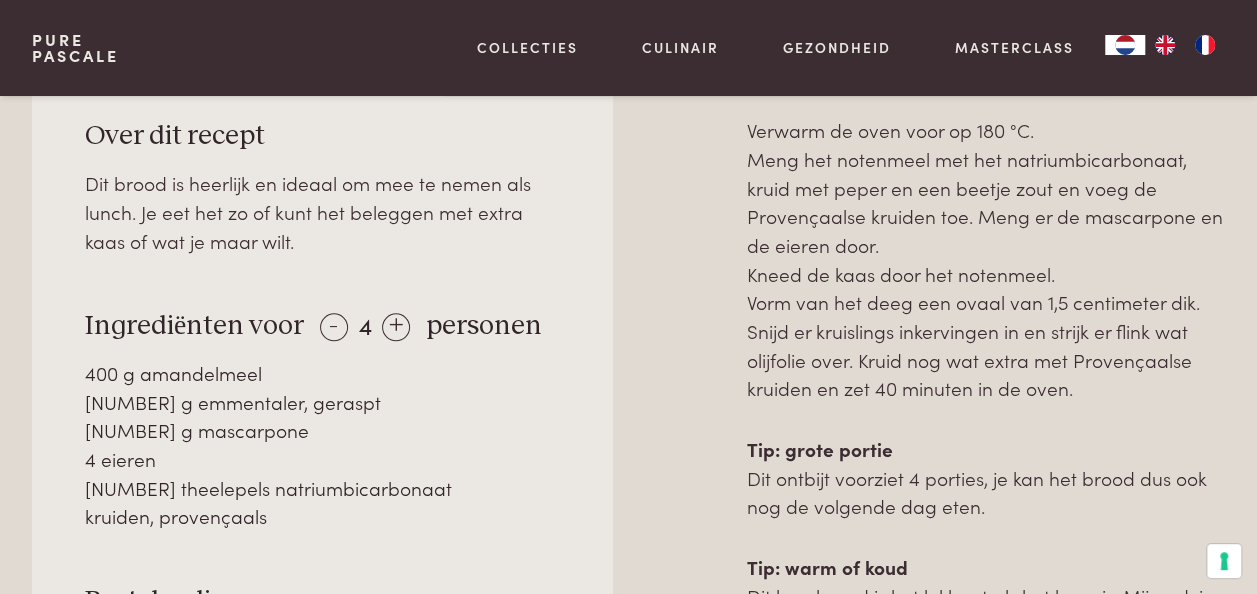 scroll, scrollTop: 1000, scrollLeft: 0, axis: vertical 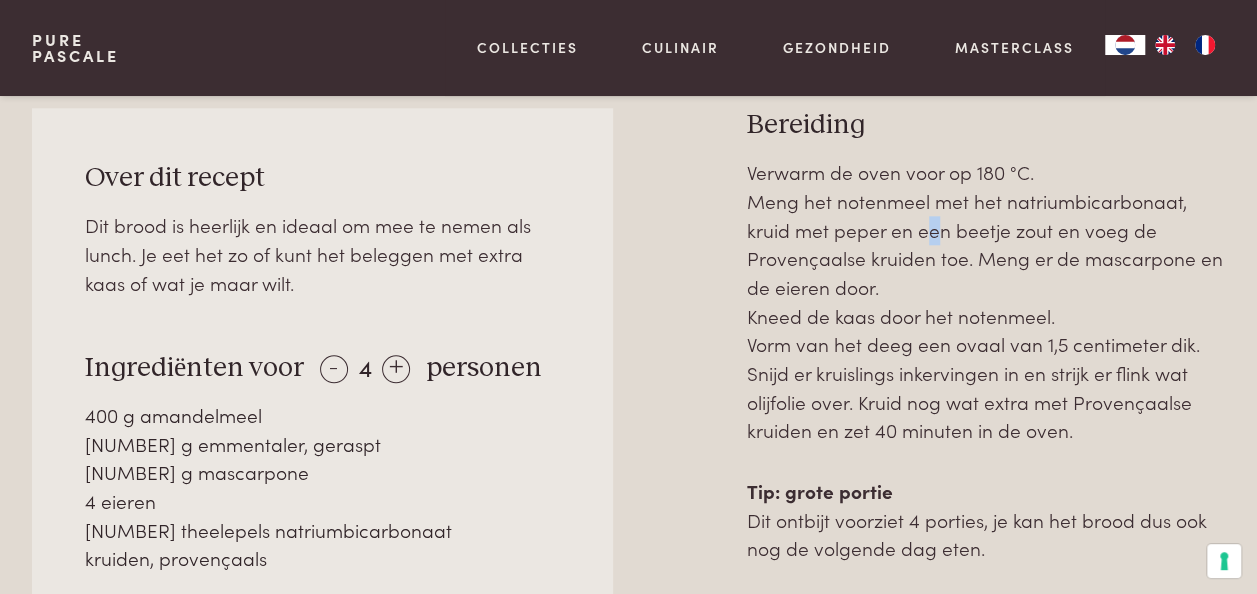 click on "Verwarm de oven voor op 180 °C.
Meng het notenmeel met het natriumbicarbonaat, kruid met peper en een beetje zout en voeg de Provençaalse kruiden toe. Meng er de mascarpone en de eieren door.
Kneed de kaas door het notenmeel.
Vorm van het deeg een ovaal van 1,5 centimeter dik. Snijd er kruislings inkervingen in en strijk er flink wat olijfolie over. Kruid nog wat extra met Provençaalse kruiden en zet 40 minuten in de oven." at bounding box center (986, 301) 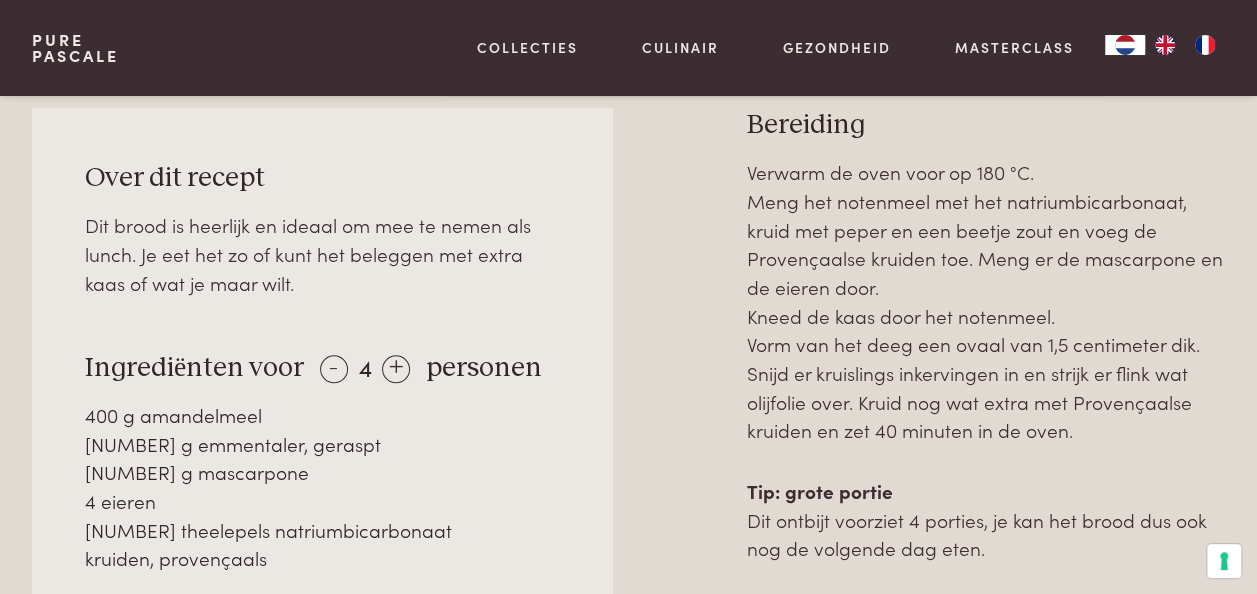 drag, startPoint x: 920, startPoint y: 226, endPoint x: 858, endPoint y: 218, distance: 62.514 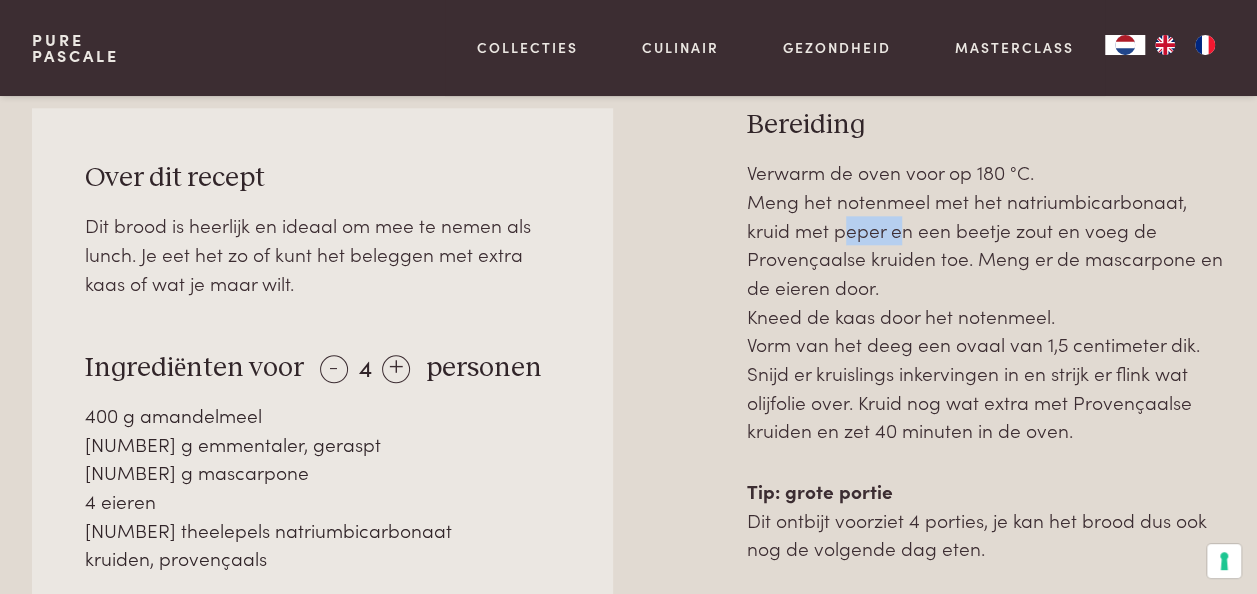 click on "Verwarm de oven voor op 180 °C.
Meng het notenmeel met het natriumbicarbonaat, kruid met peper en een beetje zout en voeg de Provençaalse kruiden toe. Meng er de mascarpone en de eieren door.
Kneed de kaas door het notenmeel.
Vorm van het deeg een ovaal van 1,5 centimeter dik. Snijd er kruislings inkervingen in en strijk er flink wat olijfolie over. Kruid nog wat extra met Provençaalse kruiden en zet 40 minuten in de oven." at bounding box center (986, 301) 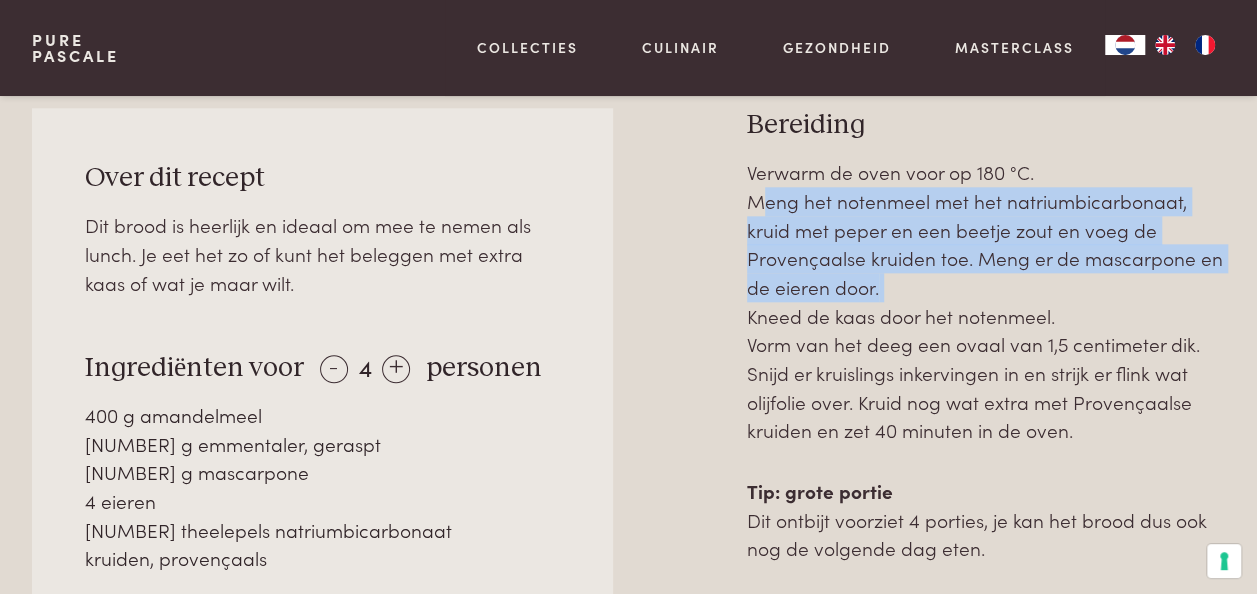 click on "Verwarm de oven voor op 180 °C.
Meng het notenmeel met het natriumbicarbonaat, kruid met peper en een beetje zout en voeg de Provençaalse kruiden toe. Meng er de mascarpone en de eieren door.
Kneed de kaas door het notenmeel.
Vorm van het deeg een ovaal van 1,5 centimeter dik. Snijd er kruislings inkervingen in en strijk er flink wat olijfolie over. Kruid nog wat extra met Provençaalse kruiden en zet 40 minuten in de oven." at bounding box center [986, 301] 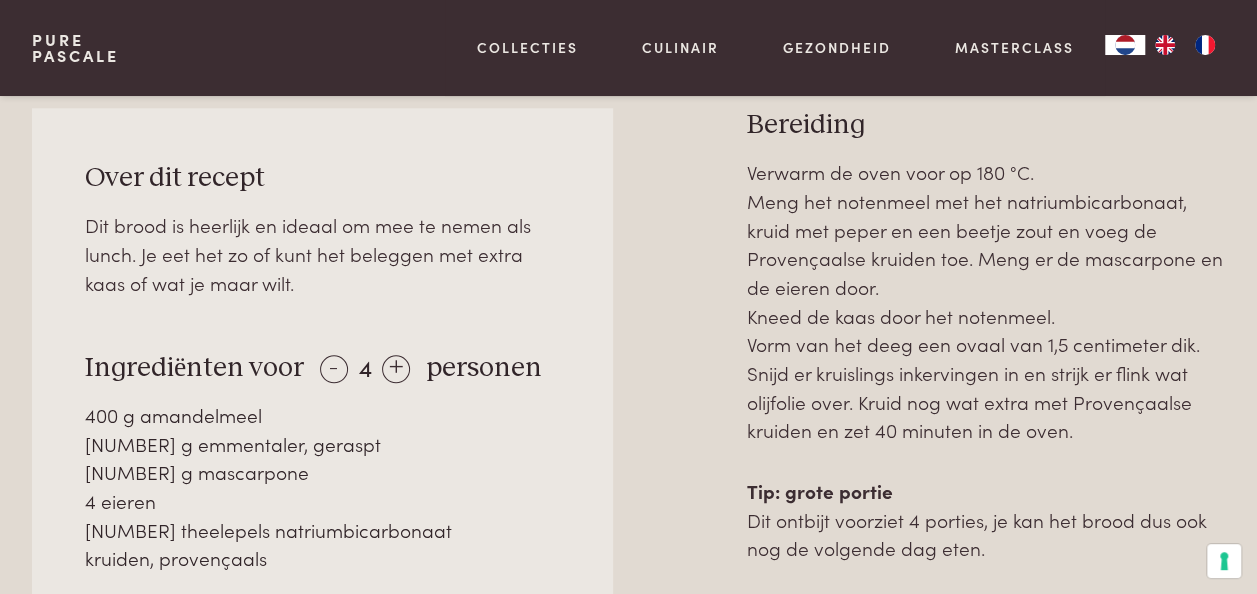 click on "Verwarm de oven voor op 180 °C.
Meng het notenmeel met het natriumbicarbonaat, kruid met peper en een beetje zout en voeg de Provençaalse kruiden toe. Meng er de mascarpone en de eieren door.
Kneed de kaas door het notenmeel.
Vorm van het deeg een ovaal van 1,5 centimeter dik. Snijd er kruislings inkervingen in en strijk er flink wat olijfolie over. Kruid nog wat extra met Provençaalse kruiden en zet 40 minuten in de oven." at bounding box center [986, 301] 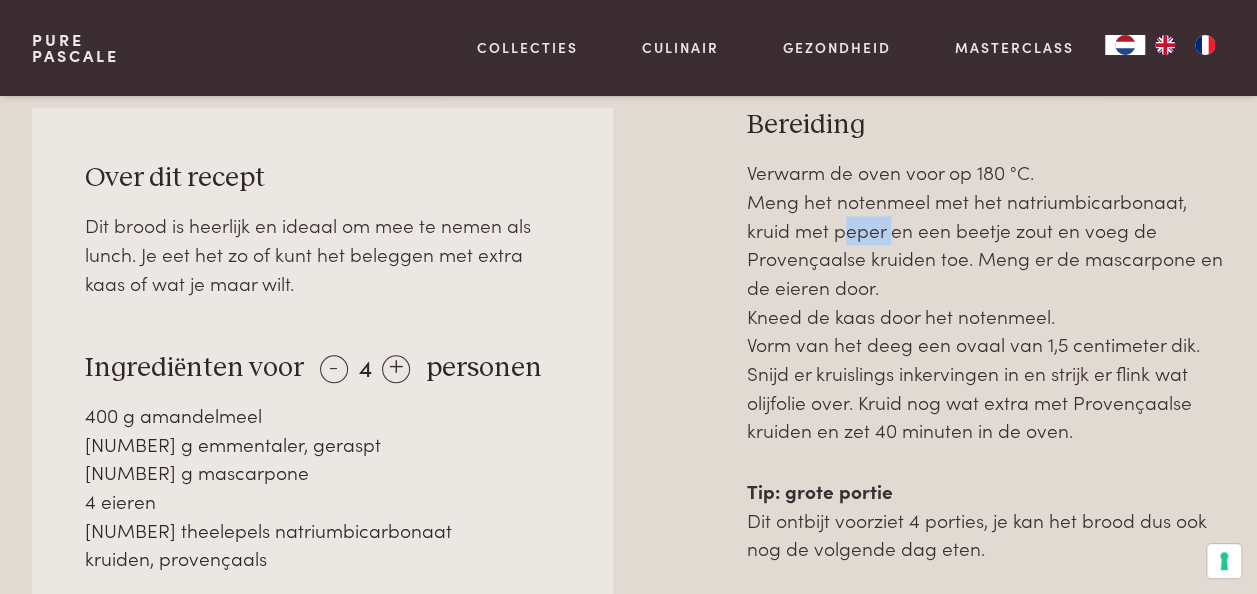 click on "Verwarm de oven voor op 180 °C.
Meng het notenmeel met het natriumbicarbonaat, kruid met peper en een beetje zout en voeg de Provençaalse kruiden toe. Meng er de mascarpone en de eieren door.
Kneed de kaas door het notenmeel.
Vorm van het deeg een ovaal van 1,5 centimeter dik. Snijd er kruislings inkervingen in en strijk er flink wat olijfolie over. Kruid nog wat extra met Provençaalse kruiden en zet 40 minuten in de oven." at bounding box center [986, 301] 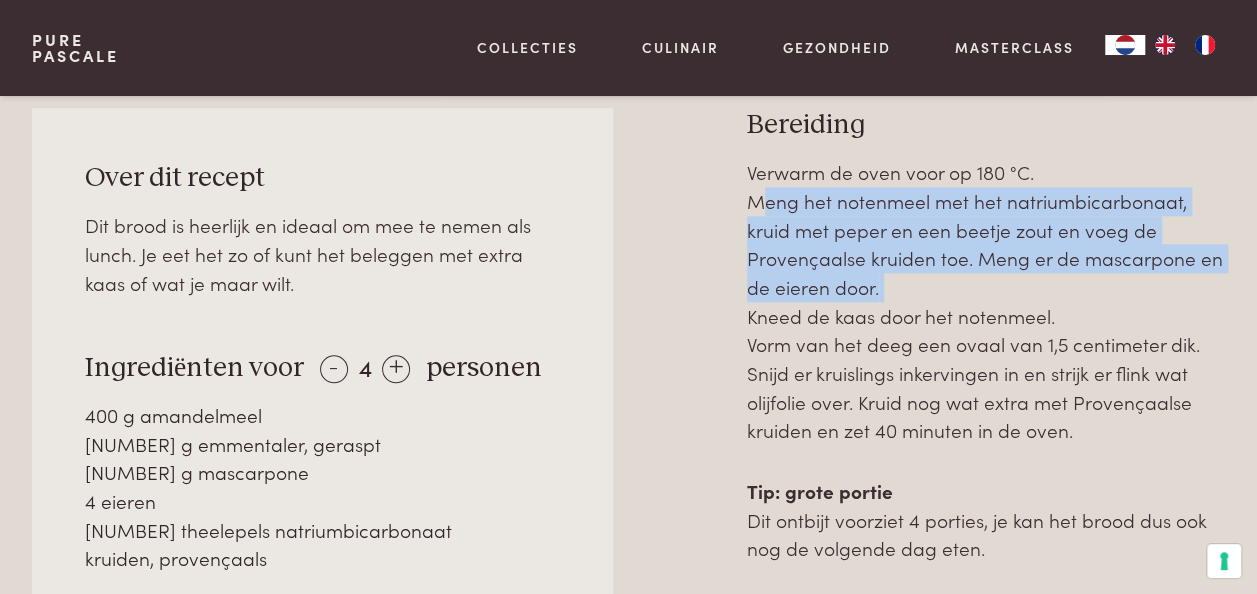 click on "Verwarm de oven voor op 180 °C.
Meng het notenmeel met het natriumbicarbonaat, kruid met peper en een beetje zout en voeg de Provençaalse kruiden toe. Meng er de mascarpone en de eieren door.
Kneed de kaas door het notenmeel.
Vorm van het deeg een ovaal van 1,5 centimeter dik. Snijd er kruislings inkervingen in en strijk er flink wat olijfolie over. Kruid nog wat extra met Provençaalse kruiden en zet 40 minuten in de oven." at bounding box center (986, 301) 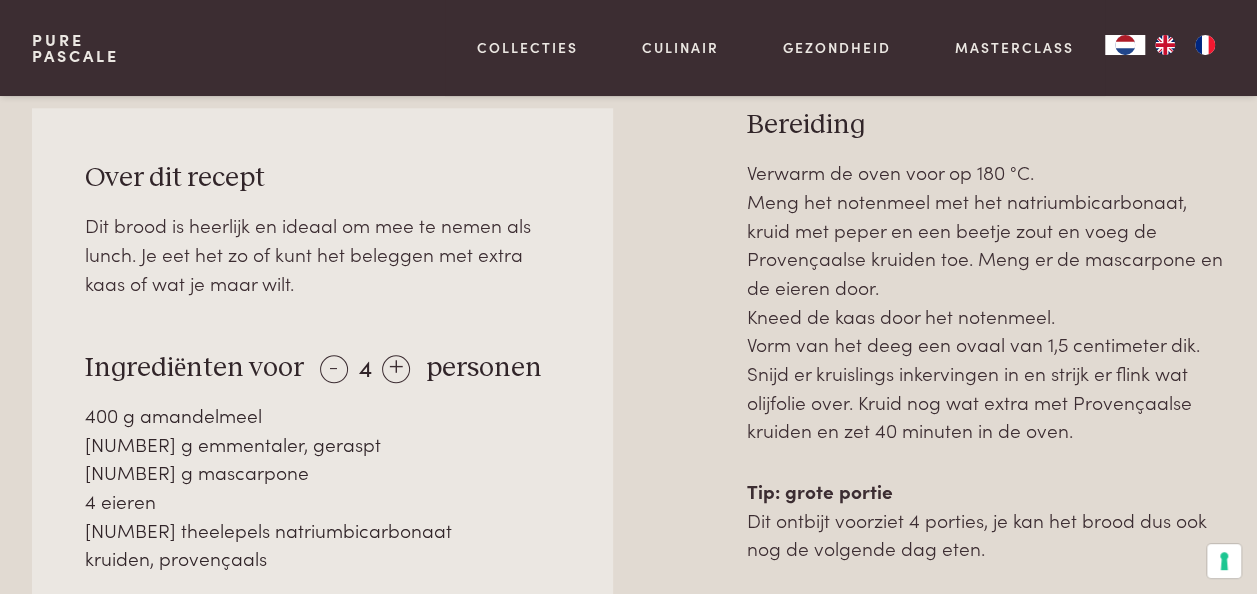 drag, startPoint x: 890, startPoint y: 270, endPoint x: 909, endPoint y: 316, distance: 49.76947 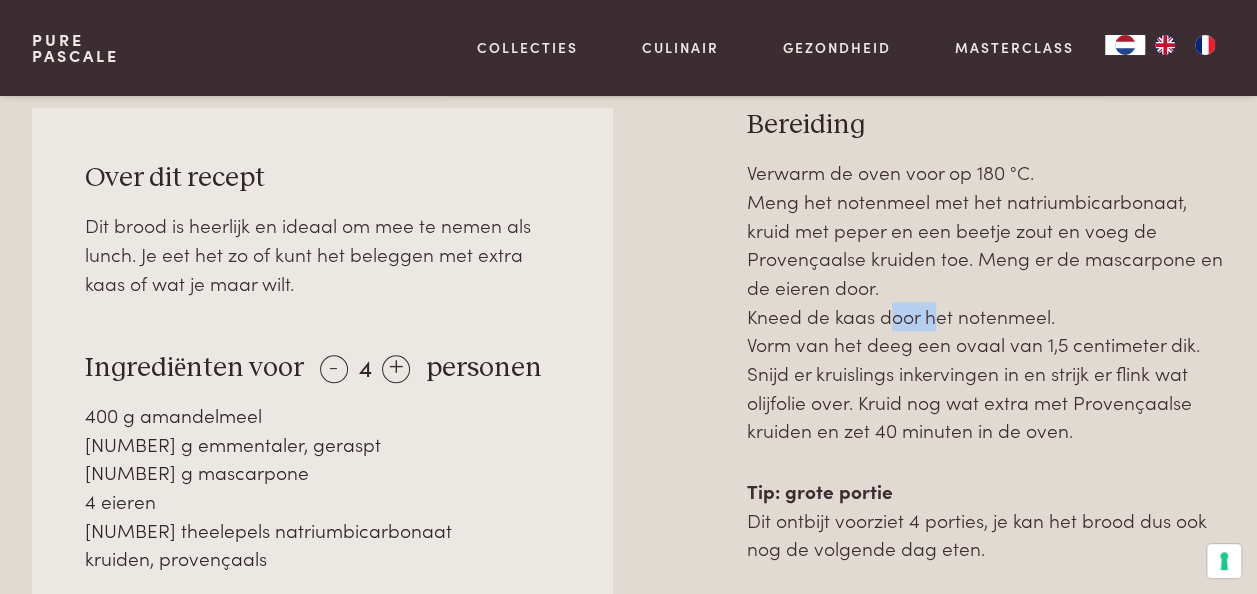 click on "Verwarm de oven voor op 180 °C.
Meng het notenmeel met het natriumbicarbonaat, kruid met peper en een beetje zout en voeg de Provençaalse kruiden toe. Meng er de mascarpone en de eieren door.
Kneed de kaas door het notenmeel.
Vorm van het deeg een ovaal van 1,5 centimeter dik. Snijd er kruislings inkervingen in en strijk er flink wat olijfolie over. Kruid nog wat extra met Provençaalse kruiden en zet 40 minuten in de oven." at bounding box center [986, 301] 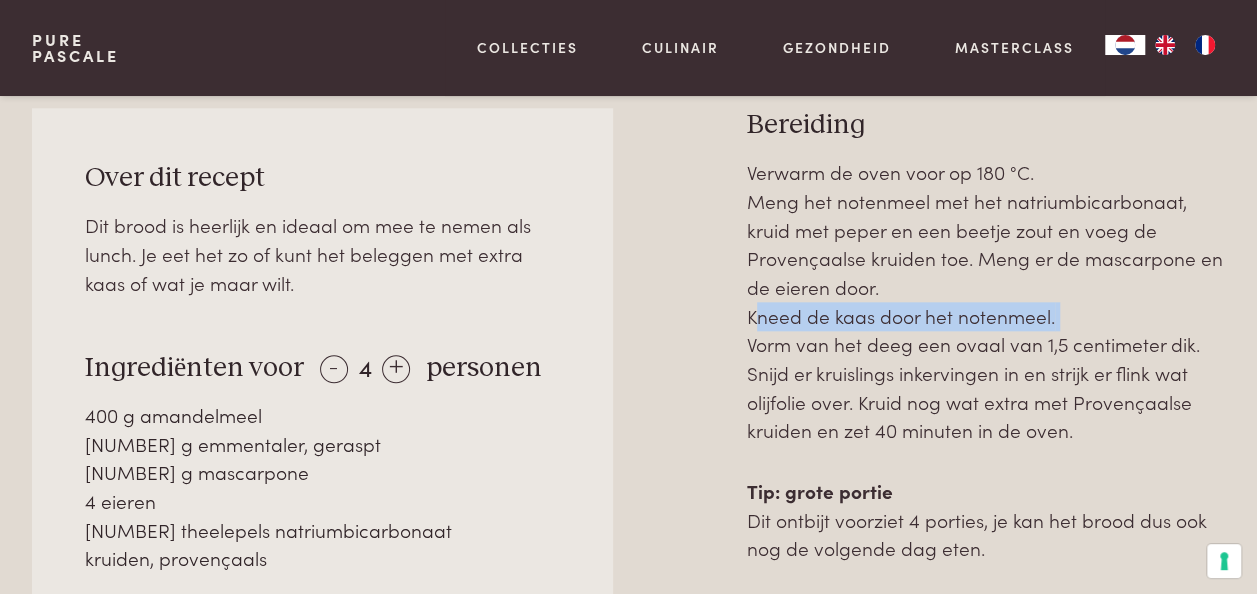 click on "Verwarm de oven voor op 180 °C.
Meng het notenmeel met het natriumbicarbonaat, kruid met peper en een beetje zout en voeg de Provençaalse kruiden toe. Meng er de mascarpone en de eieren door.
Kneed de kaas door het notenmeel.
Vorm van het deeg een ovaal van 1,5 centimeter dik. Snijd er kruislings inkervingen in en strijk er flink wat olijfolie over. Kruid nog wat extra met Provençaalse kruiden en zet 40 minuten in de oven." at bounding box center (986, 301) 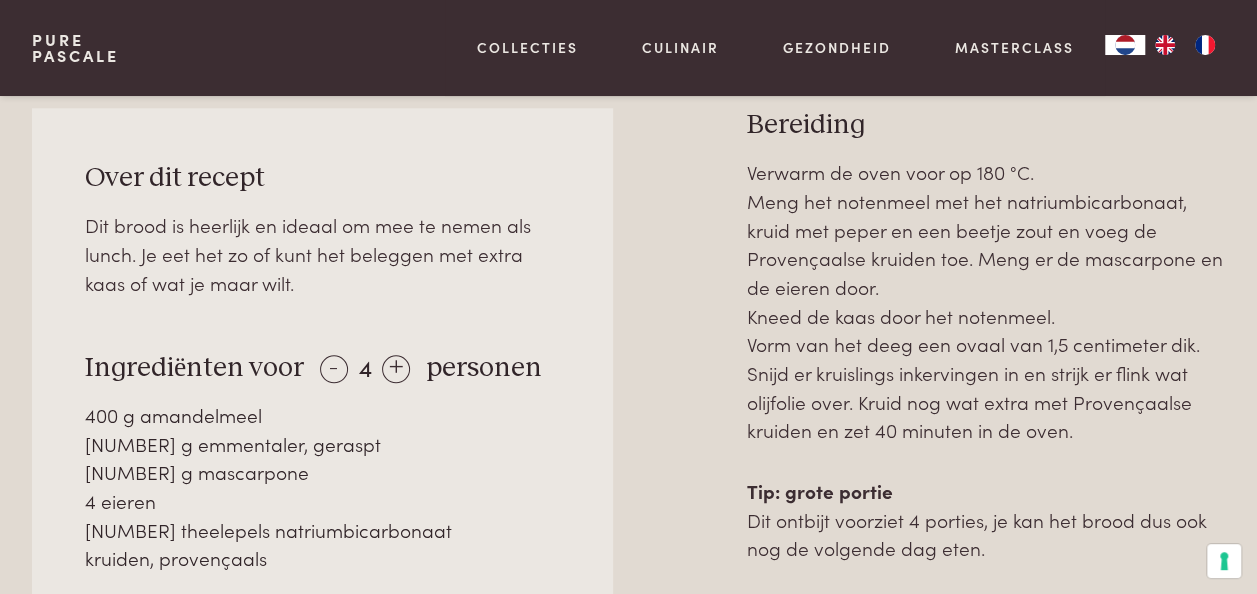 drag, startPoint x: 909, startPoint y: 316, endPoint x: 862, endPoint y: 257, distance: 75.43209 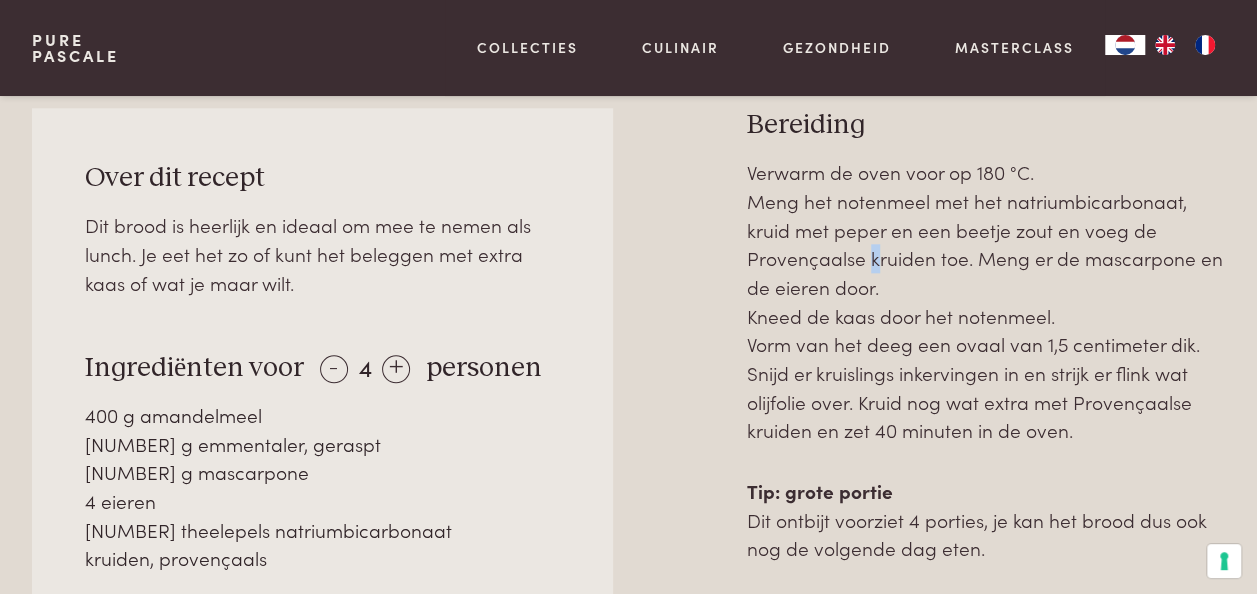 click on "Verwarm de oven voor op 180 °C.
Meng het notenmeel met het natriumbicarbonaat, kruid met peper en een beetje zout en voeg de Provençaalse kruiden toe. Meng er de mascarpone en de eieren door.
Kneed de kaas door het notenmeel.
Vorm van het deeg een ovaal van 1,5 centimeter dik. Snijd er kruislings inkervingen in en strijk er flink wat olijfolie over. Kruid nog wat extra met Provençaalse kruiden en zet 40 minuten in de oven." at bounding box center [986, 301] 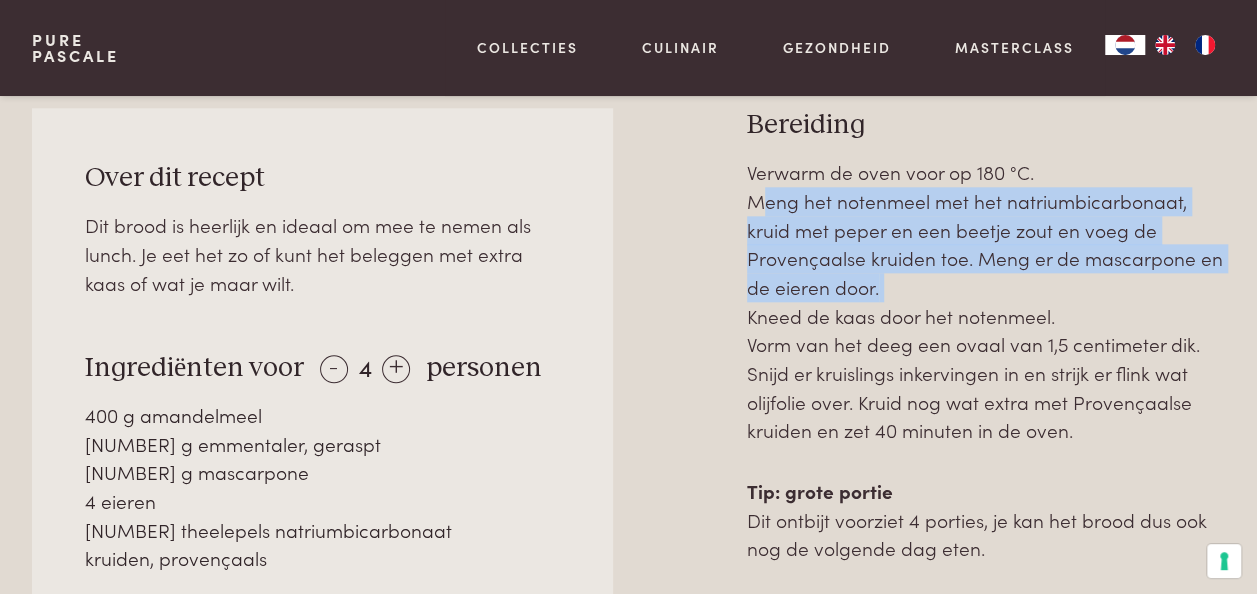 click on "Verwarm de oven voor op 180 °C.
Meng het notenmeel met het natriumbicarbonaat, kruid met peper en een beetje zout en voeg de Provençaalse kruiden toe. Meng er de mascarpone en de eieren door.
Kneed de kaas door het notenmeel.
Vorm van het deeg een ovaal van 1,5 centimeter dik. Snijd er kruislings inkervingen in en strijk er flink wat olijfolie over. Kruid nog wat extra met Provençaalse kruiden en zet 40 minuten in de oven." at bounding box center [986, 301] 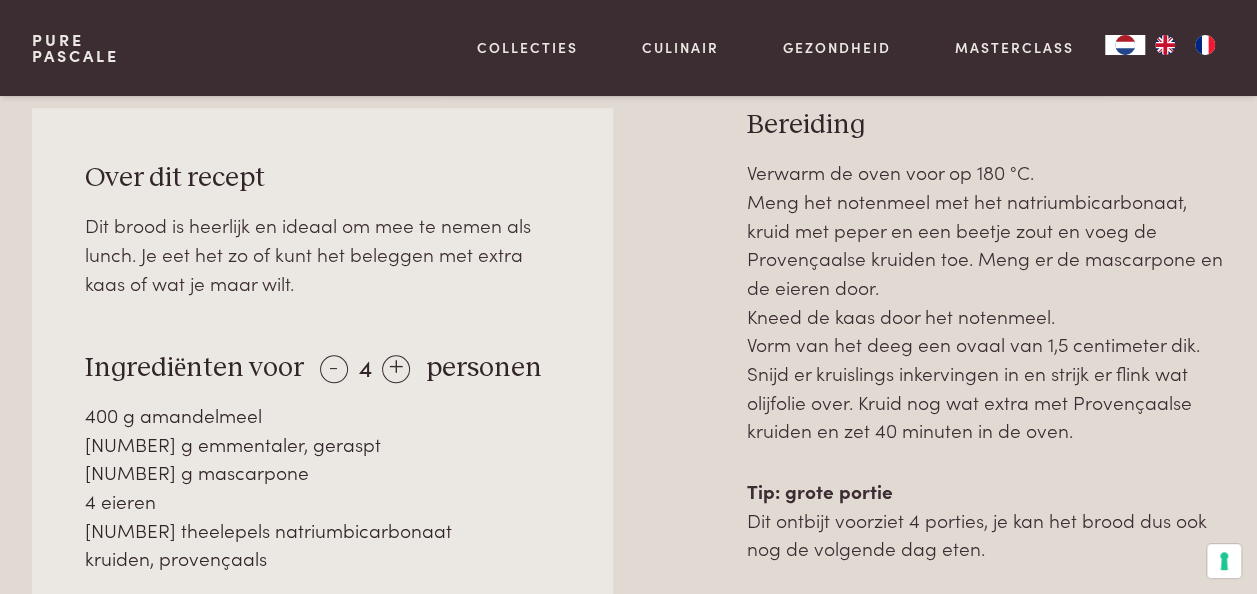 click on "Verwarm de oven voor op 180 °C.
Meng het notenmeel met het natriumbicarbonaat, kruid met peper en een beetje zout en voeg de Provençaalse kruiden toe. Meng er de mascarpone en de eieren door.
Kneed de kaas door het notenmeel.
Vorm van het deeg een ovaal van 1,5 centimeter dik. Snijd er kruislings inkervingen in en strijk er flink wat olijfolie over. Kruid nog wat extra met Provençaalse kruiden en zet 40 minuten in de oven." at bounding box center [986, 301] 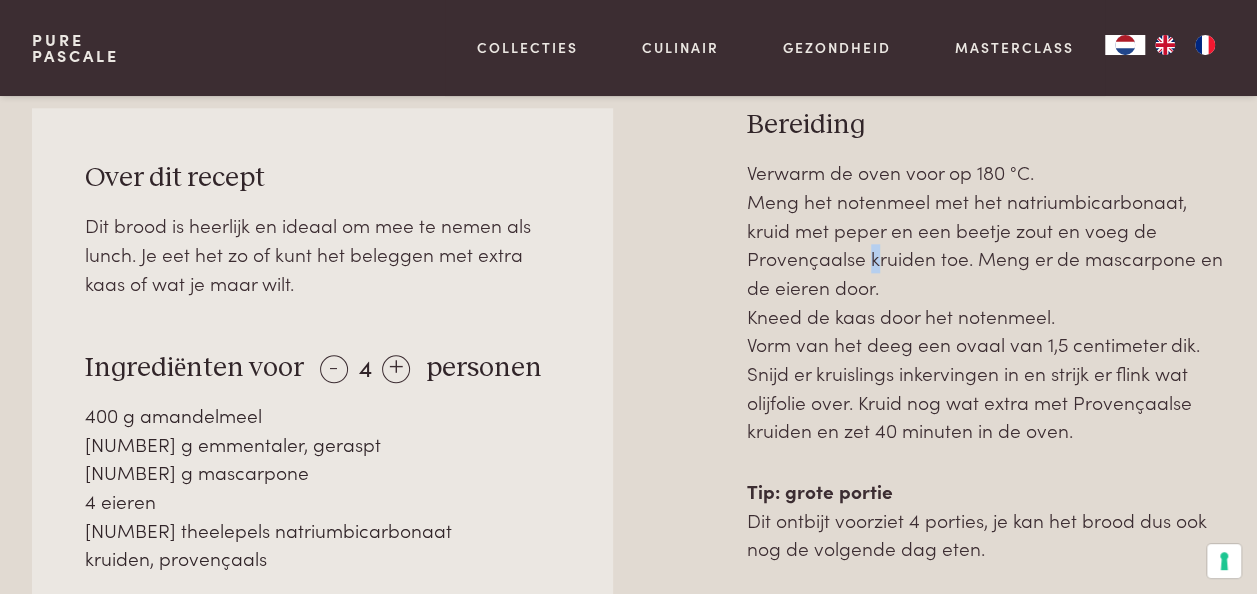 click on "Verwarm de oven voor op 180 °C.
Meng het notenmeel met het natriumbicarbonaat, kruid met peper en een beetje zout en voeg de Provençaalse kruiden toe. Meng er de mascarpone en de eieren door.
Kneed de kaas door het notenmeel.
Vorm van het deeg een ovaal van 1,5 centimeter dik. Snijd er kruislings inkervingen in en strijk er flink wat olijfolie over. Kruid nog wat extra met Provençaalse kruiden en zet 40 minuten in de oven." at bounding box center (986, 301) 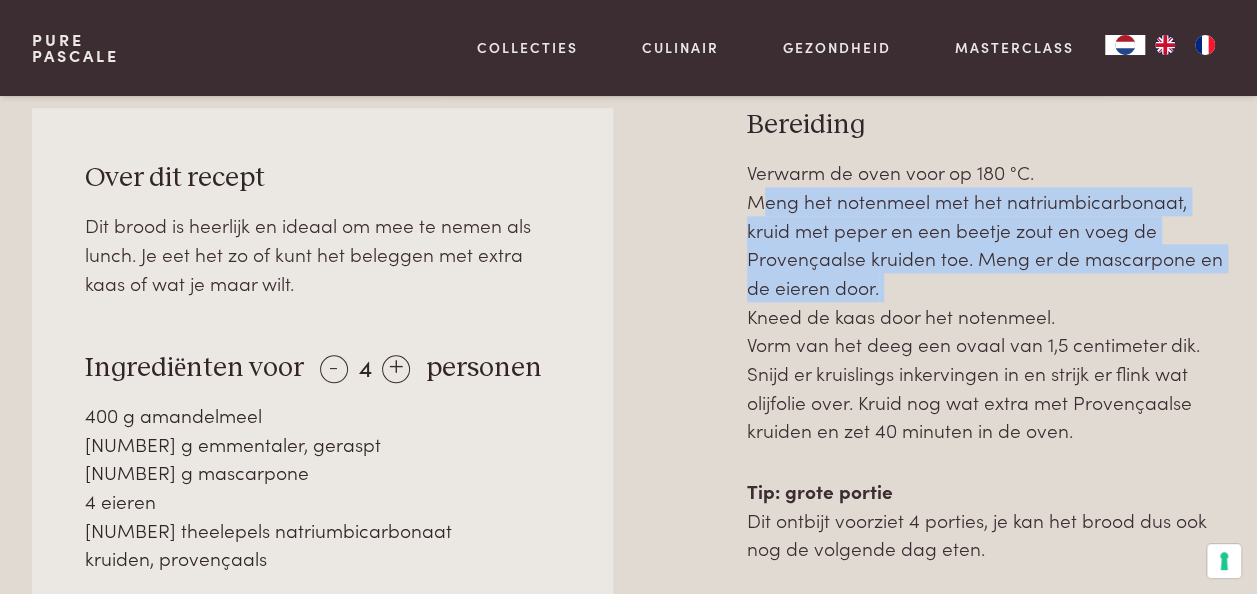 click on "Verwarm de oven voor op 180 °C.
Meng het notenmeel met het natriumbicarbonaat, kruid met peper en een beetje zout en voeg de Provençaalse kruiden toe. Meng er de mascarpone en de eieren door.
Kneed de kaas door het notenmeel.
Vorm van het deeg een ovaal van 1,5 centimeter dik. Snijd er kruislings inkervingen in en strijk er flink wat olijfolie over. Kruid nog wat extra met Provençaalse kruiden en zet 40 minuten in de oven." at bounding box center (986, 301) 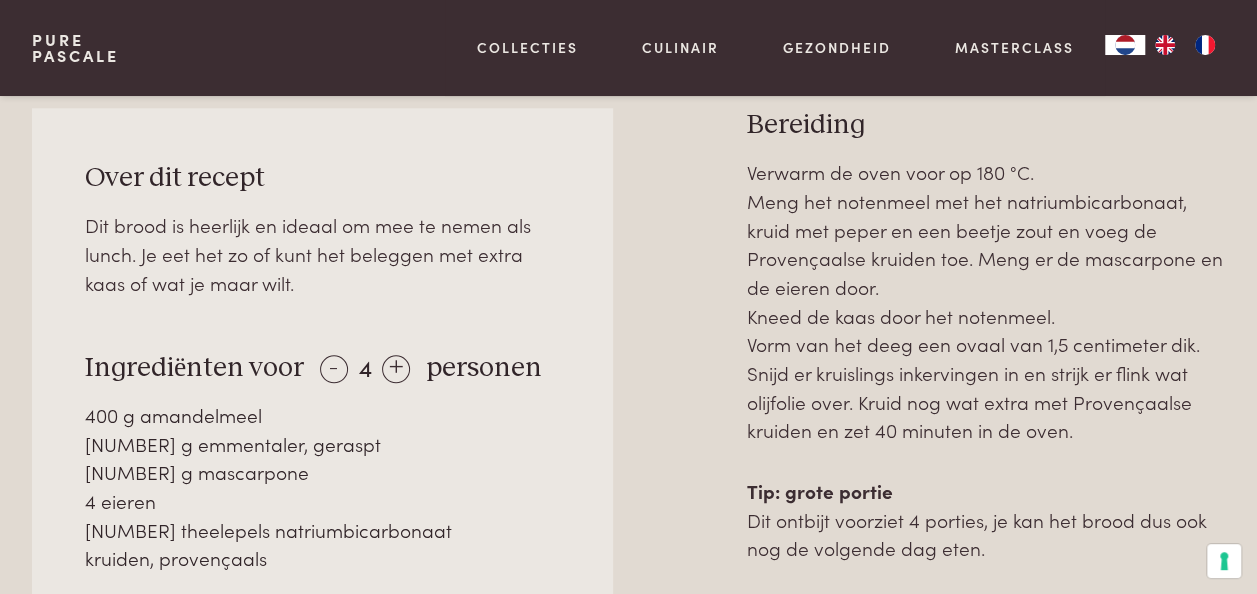 click on "Verwarm de oven voor op 180 °C.
Meng het notenmeel met het natriumbicarbonaat, kruid met peper en een beetje zout en voeg de Provençaalse kruiden toe. Meng er de mascarpone en de eieren door.
Kneed de kaas door het notenmeel.
Vorm van het deeg een ovaal van 1,5 centimeter dik. Snijd er kruislings inkervingen in en strijk er flink wat olijfolie over. Kruid nog wat extra met Provençaalse kruiden en zet 40 minuten in de oven." at bounding box center (986, 301) 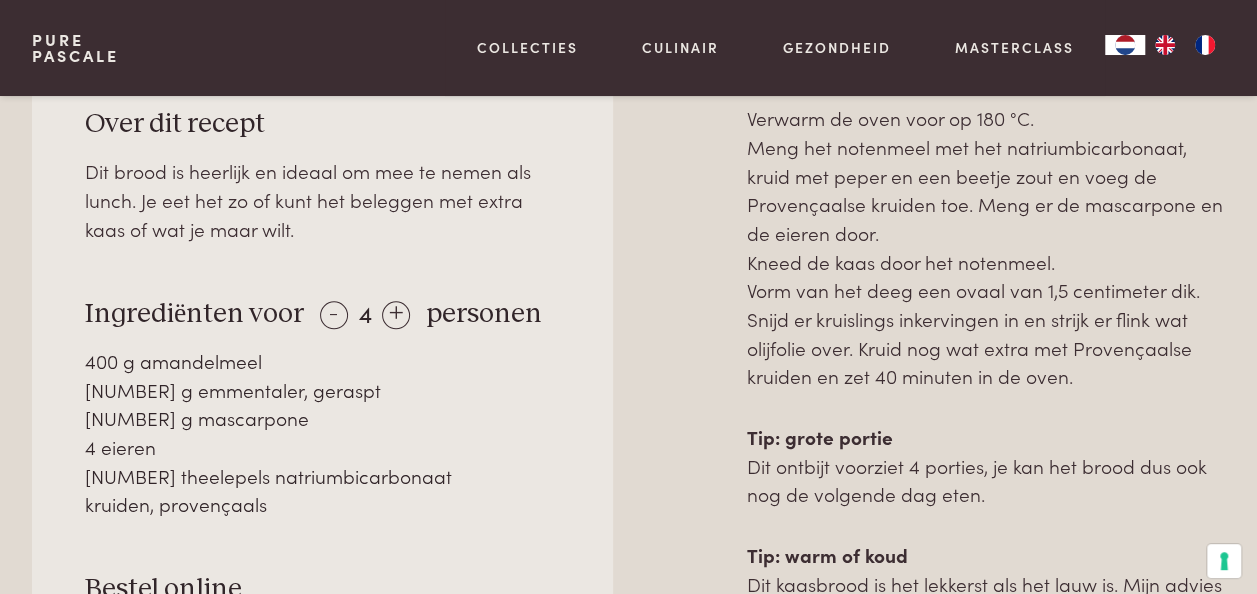 scroll, scrollTop: 1100, scrollLeft: 0, axis: vertical 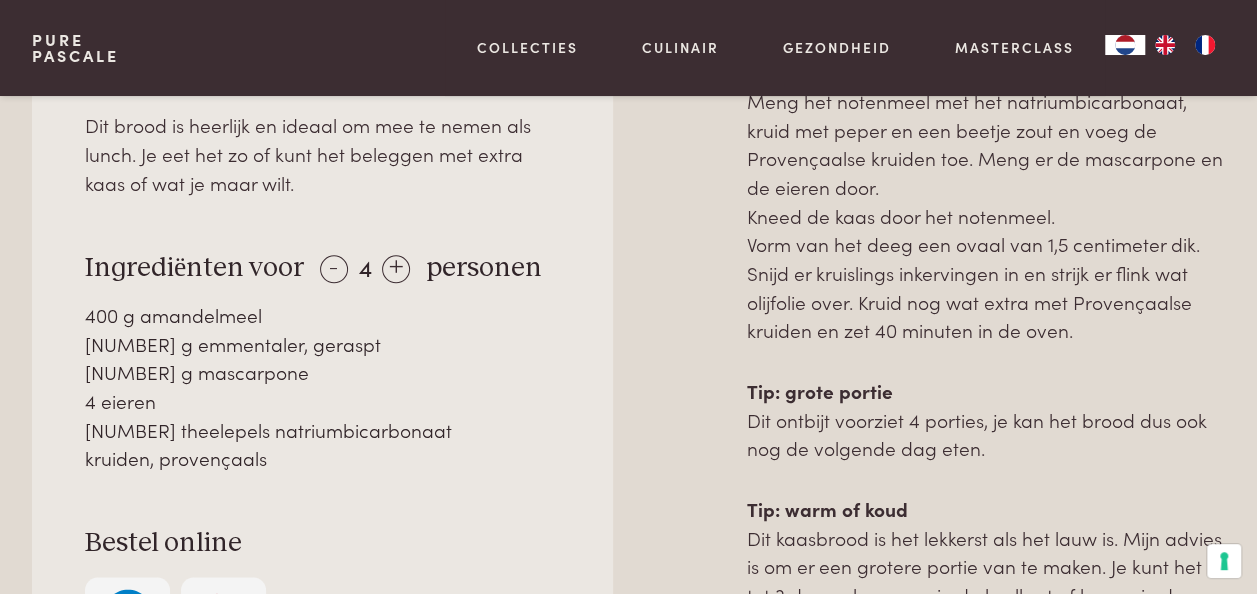 click on "Verwarm de oven voor op 180 °C.
Meng het notenmeel met het natriumbicarbonaat, kruid met peper en een beetje zout en voeg de Provençaalse kruiden toe. Meng er de mascarpone en de eieren door.
Kneed de kaas door het notenmeel.
Vorm van het deeg een ovaal van 1,5 centimeter dik. Snijd er kruislings inkervingen in en strijk er flink wat olijfolie over. Kruid nog wat extra met Provençaalse kruiden en zet 40 minuten in de oven." at bounding box center (986, 201) 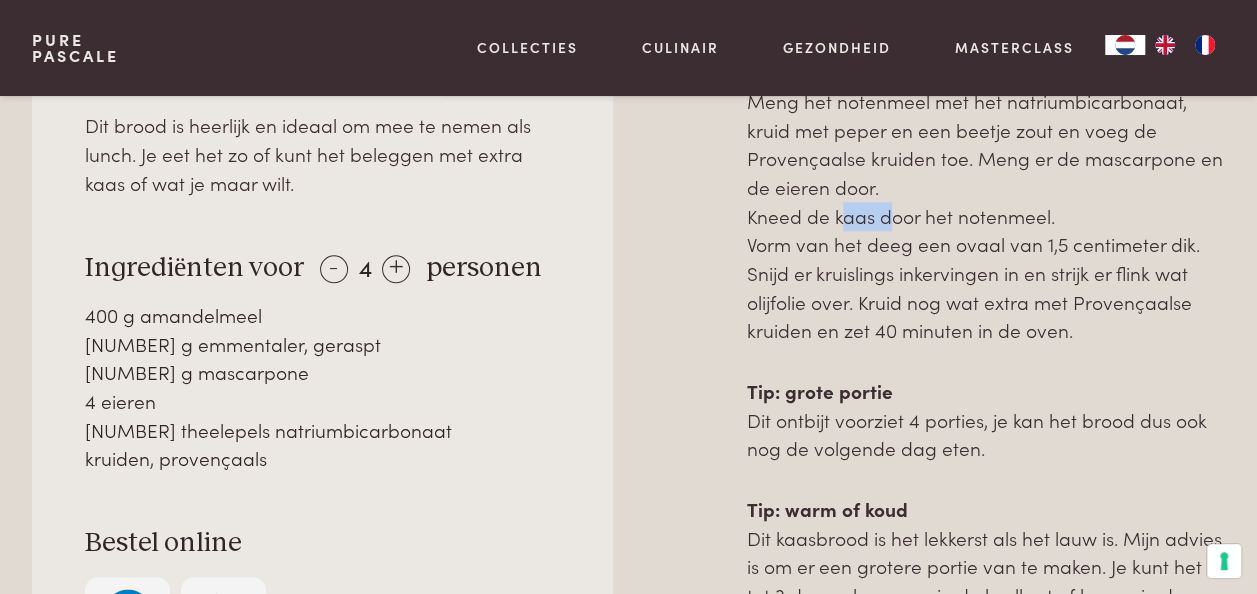 click on "Verwarm de oven voor op 180 °C.
Meng het notenmeel met het natriumbicarbonaat, kruid met peper en een beetje zout en voeg de Provençaalse kruiden toe. Meng er de mascarpone en de eieren door.
Kneed de kaas door het notenmeel.
Vorm van het deeg een ovaal van 1,5 centimeter dik. Snijd er kruislings inkervingen in en strijk er flink wat olijfolie over. Kruid nog wat extra met Provençaalse kruiden en zet 40 minuten in de oven." at bounding box center [986, 201] 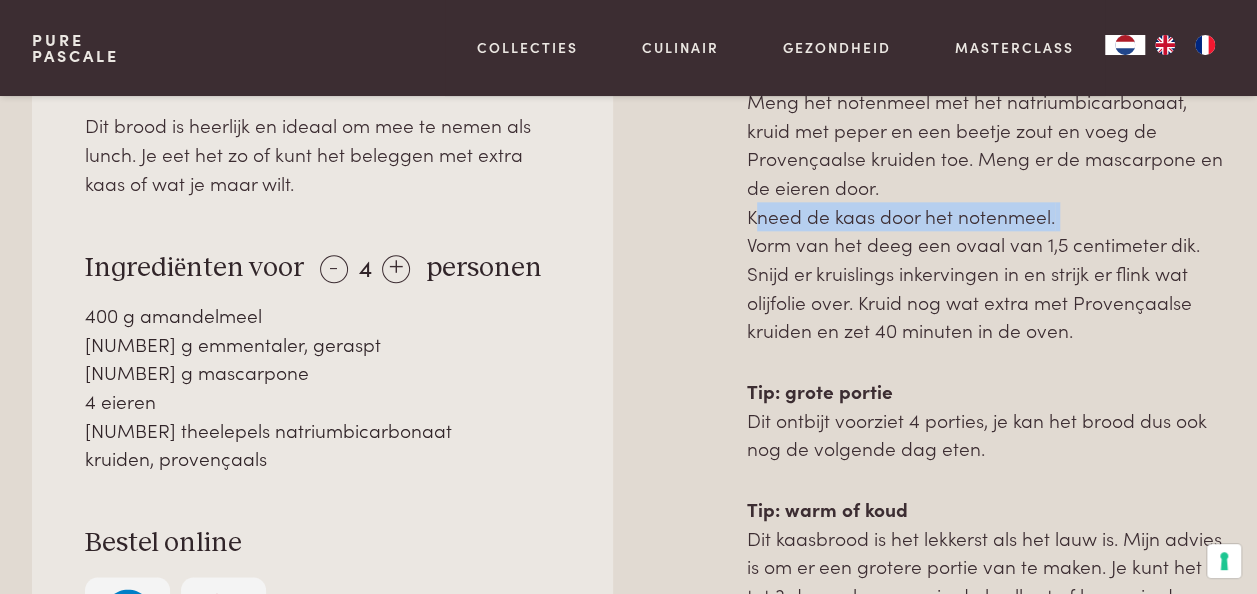 click on "Verwarm de oven voor op 180 °C.
Meng het notenmeel met het natriumbicarbonaat, kruid met peper en een beetje zout en voeg de Provençaalse kruiden toe. Meng er de mascarpone en de eieren door.
Kneed de kaas door het notenmeel.
Vorm van het deeg een ovaal van 1,5 centimeter dik. Snijd er kruislings inkervingen in en strijk er flink wat olijfolie over. Kruid nog wat extra met Provençaalse kruiden en zet 40 minuten in de oven." at bounding box center [986, 201] 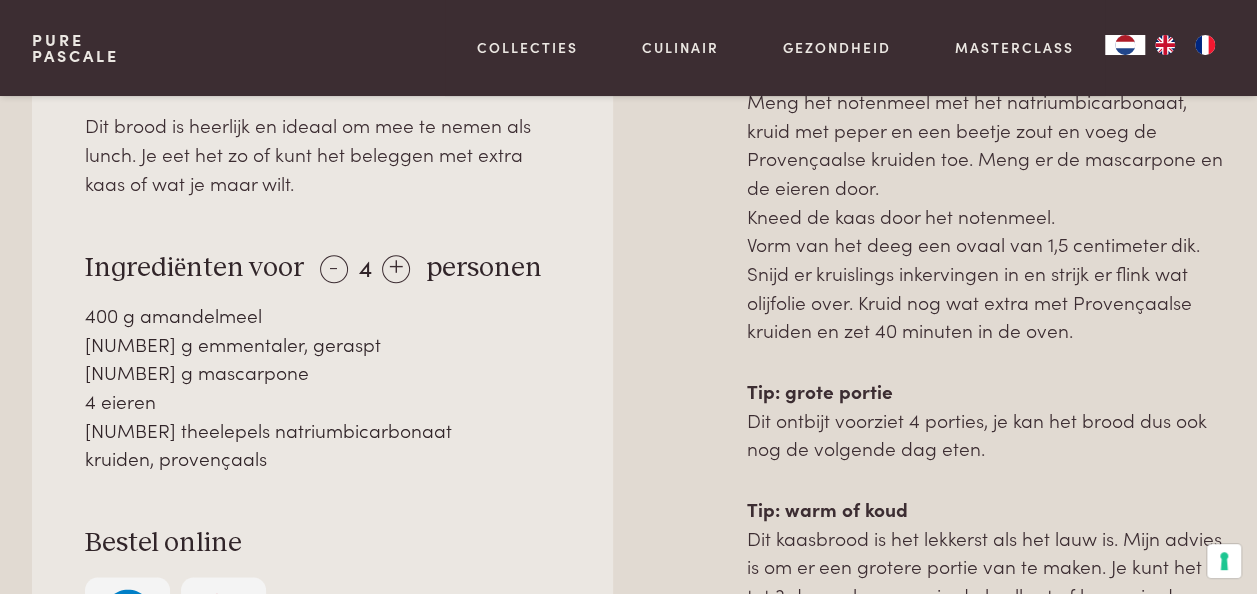 drag, startPoint x: 845, startPoint y: 226, endPoint x: 867, endPoint y: 302, distance: 79.12016 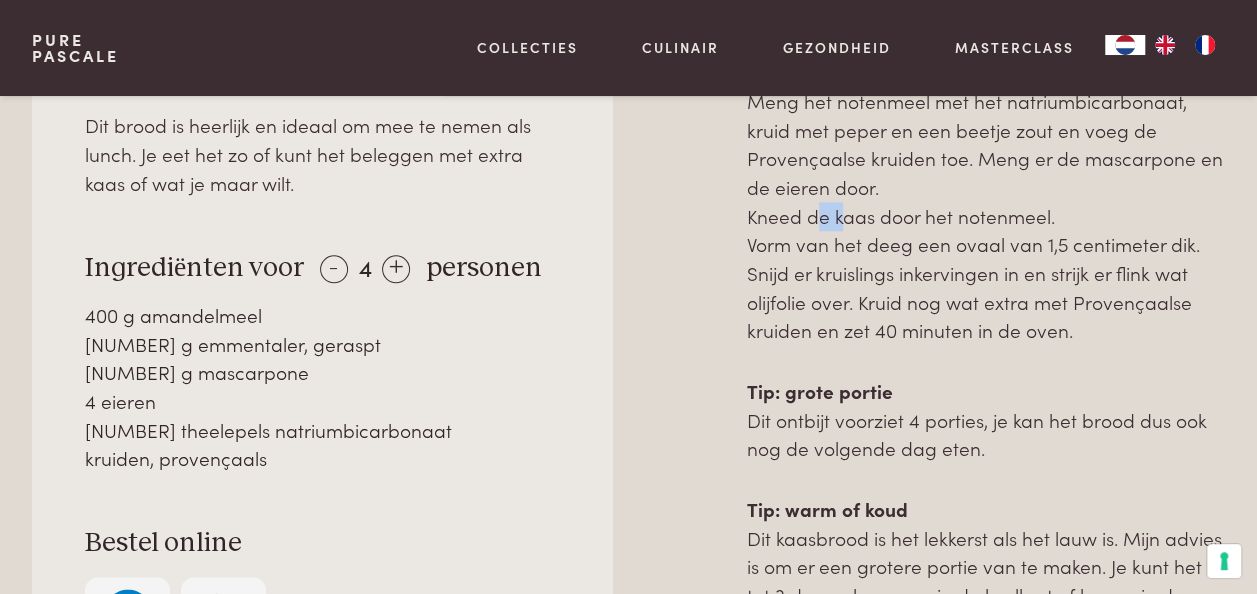 click on "Verwarm de oven voor op 180 °C.
Meng het notenmeel met het natriumbicarbonaat, kruid met peper en een beetje zout en voeg de Provençaalse kruiden toe. Meng er de mascarpone en de eieren door.
Kneed de kaas door het notenmeel.
Vorm van het deeg een ovaal van 1,5 centimeter dik. Snijd er kruislings inkervingen in en strijk er flink wat olijfolie over. Kruid nog wat extra met Provençaalse kruiden en zet 40 minuten in de oven." at bounding box center [986, 201] 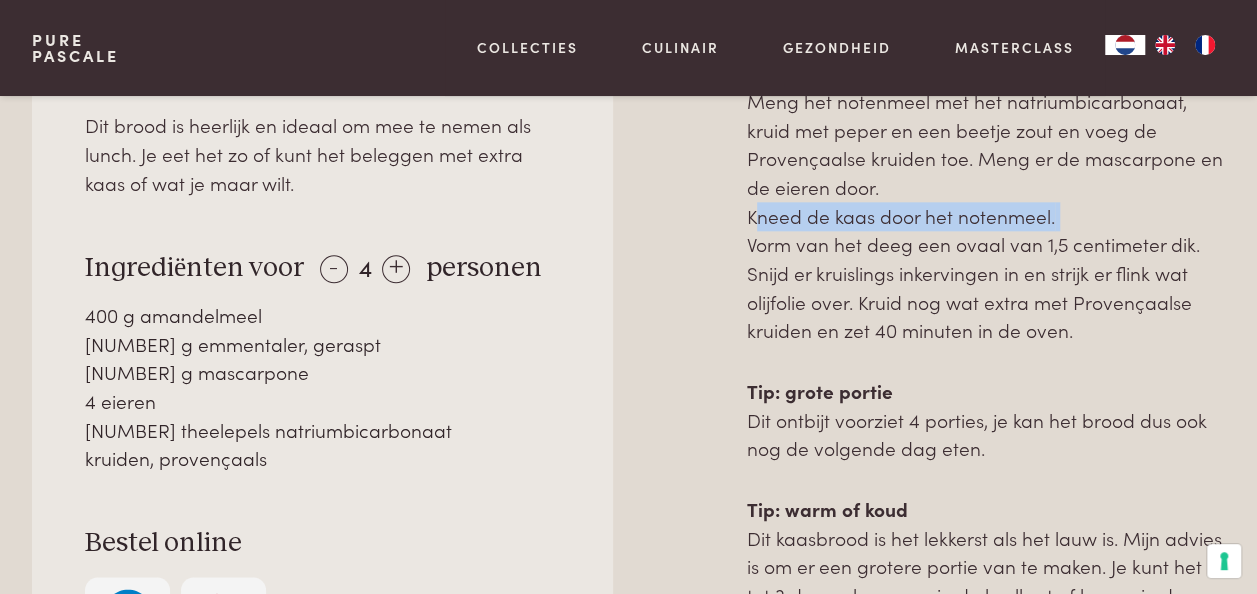 click on "Verwarm de oven voor op 180 °C.
Meng het notenmeel met het natriumbicarbonaat, kruid met peper en een beetje zout en voeg de Provençaalse kruiden toe. Meng er de mascarpone en de eieren door.
Kneed de kaas door het notenmeel.
Vorm van het deeg een ovaal van 1,5 centimeter dik. Snijd er kruislings inkervingen in en strijk er flink wat olijfolie over. Kruid nog wat extra met Provençaalse kruiden en zet 40 minuten in de oven." at bounding box center (986, 201) 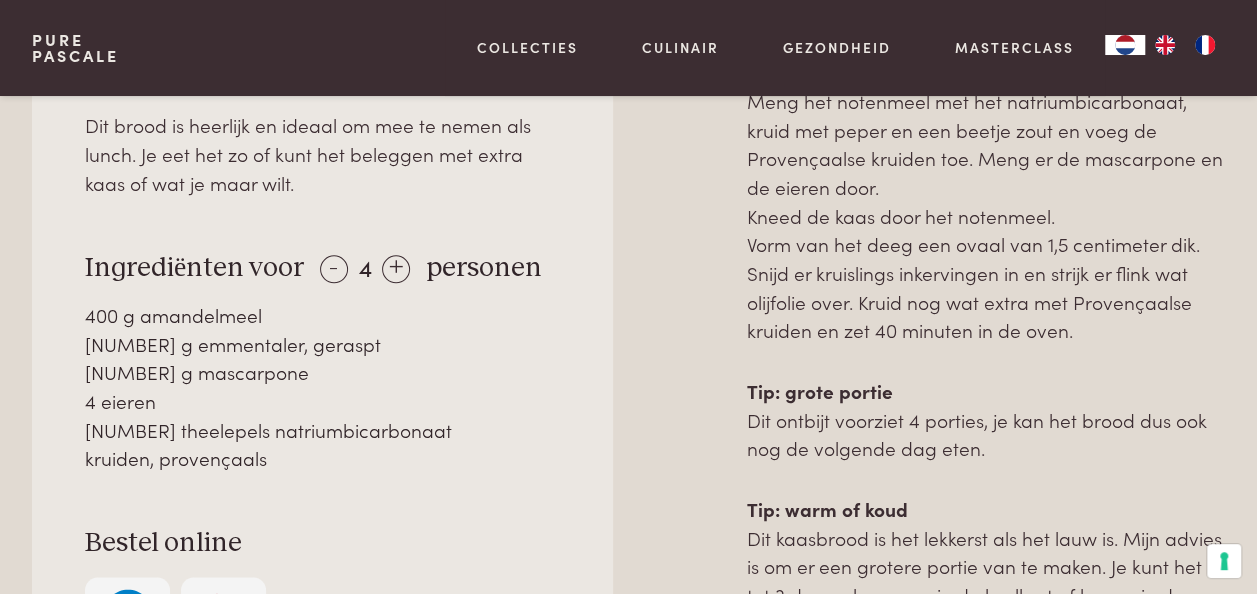 drag, startPoint x: 809, startPoint y: 202, endPoint x: 843, endPoint y: 255, distance: 62.968246 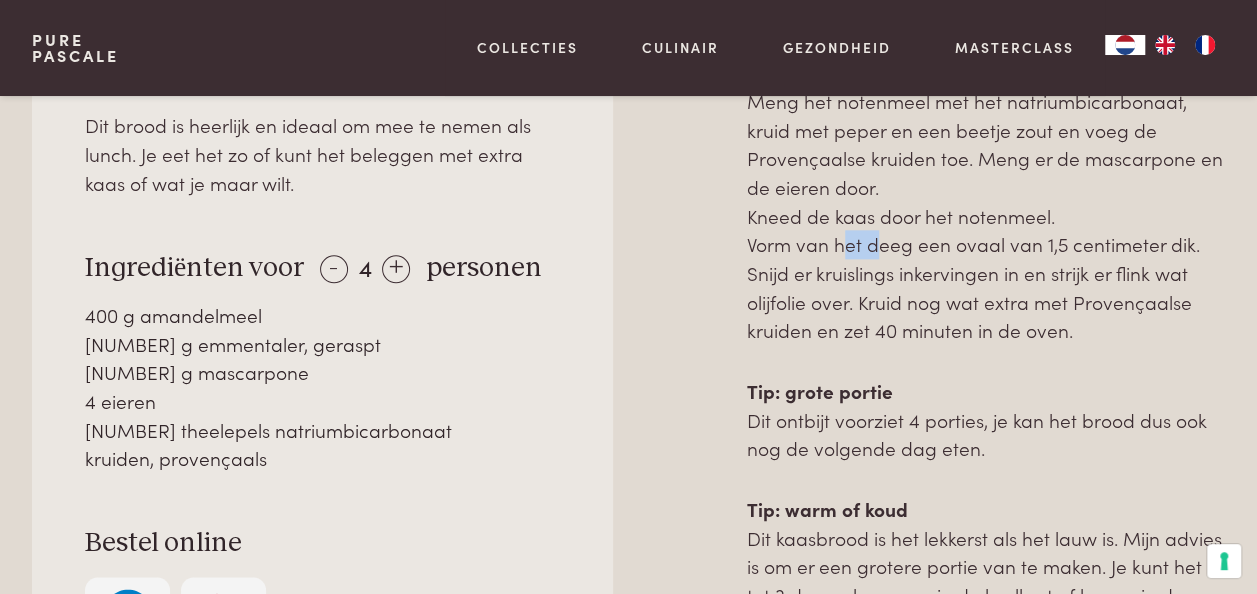 click on "Verwarm de oven voor op 180 °C.
Meng het notenmeel met het natriumbicarbonaat, kruid met peper en een beetje zout en voeg de Provençaalse kruiden toe. Meng er de mascarpone en de eieren door.
Kneed de kaas door het notenmeel.
Vorm van het deeg een ovaal van 1,5 centimeter dik. Snijd er kruislings inkervingen in en strijk er flink wat olijfolie over. Kruid nog wat extra met Provençaalse kruiden en zet 40 minuten in de oven." at bounding box center [986, 201] 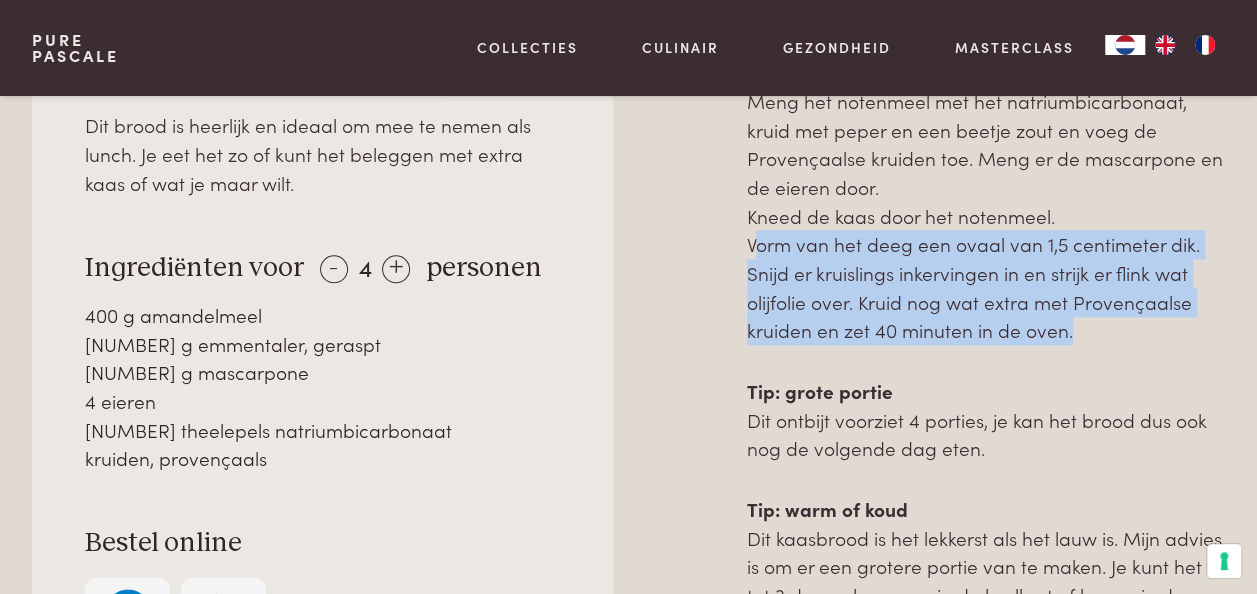 click on "Verwarm de oven voor op 180 °C.
Meng het notenmeel met het natriumbicarbonaat, kruid met peper en een beetje zout en voeg de Provençaalse kruiden toe. Meng er de mascarpone en de eieren door.
Kneed de kaas door het notenmeel.
Vorm van het deeg een ovaal van 1,5 centimeter dik. Snijd er kruislings inkervingen in en strijk er flink wat olijfolie over. Kruid nog wat extra met Provençaalse kruiden en zet 40 minuten in de oven." at bounding box center [986, 201] 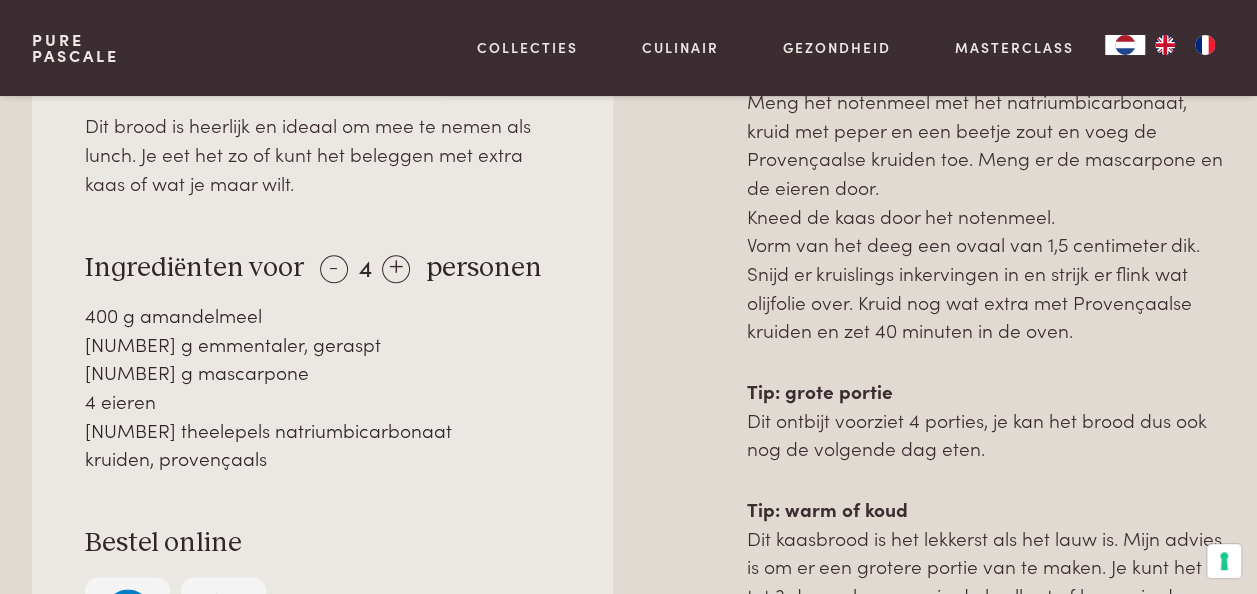 click on "Verwarm de oven voor op 180 °C.
Meng het notenmeel met het natriumbicarbonaat, kruid met peper en een beetje zout en voeg de Provençaalse kruiden toe. Meng er de mascarpone en de eieren door.
Kneed de kaas door het notenmeel.
Vorm van het deeg een ovaal van 1,5 centimeter dik. Snijd er kruislings inkervingen in en strijk er flink wat olijfolie over. Kruid nog wat extra met Provençaalse kruiden en zet 40 minuten in de oven." at bounding box center (986, 201) 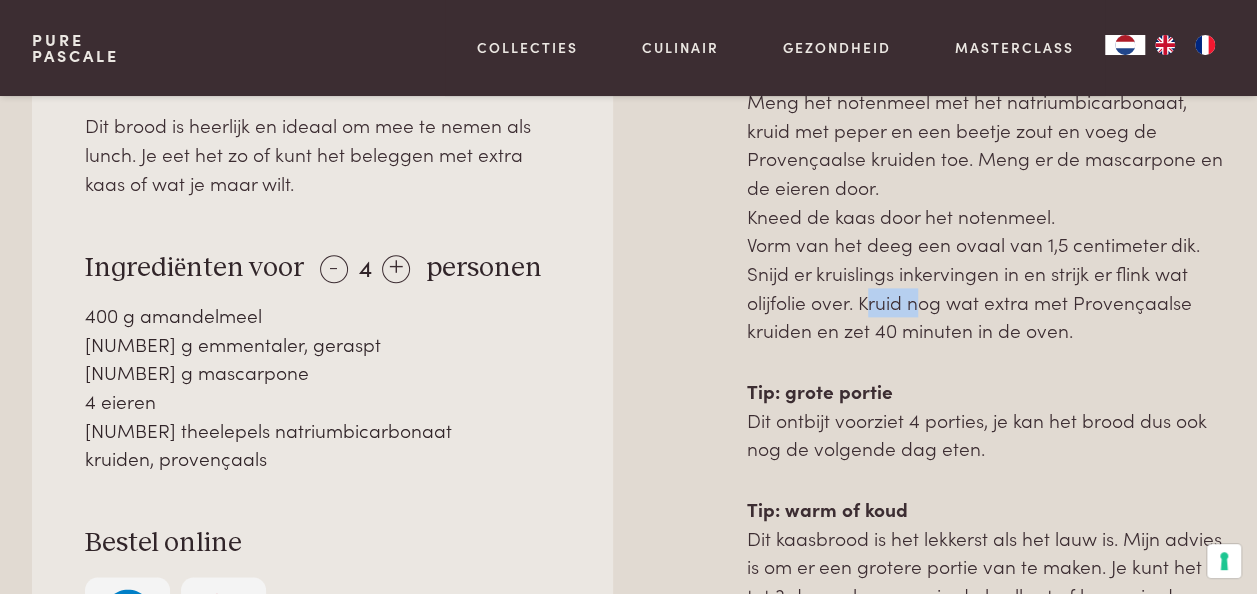 click on "Verwarm de oven voor op 180 °C.
Meng het notenmeel met het natriumbicarbonaat, kruid met peper en een beetje zout en voeg de Provençaalse kruiden toe. Meng er de mascarpone en de eieren door.
Kneed de kaas door het notenmeel.
Vorm van het deeg een ovaal van 1,5 centimeter dik. Snijd er kruislings inkervingen in en strijk er flink wat olijfolie over. Kruid nog wat extra met Provençaalse kruiden en zet 40 minuten in de oven." at bounding box center [986, 201] 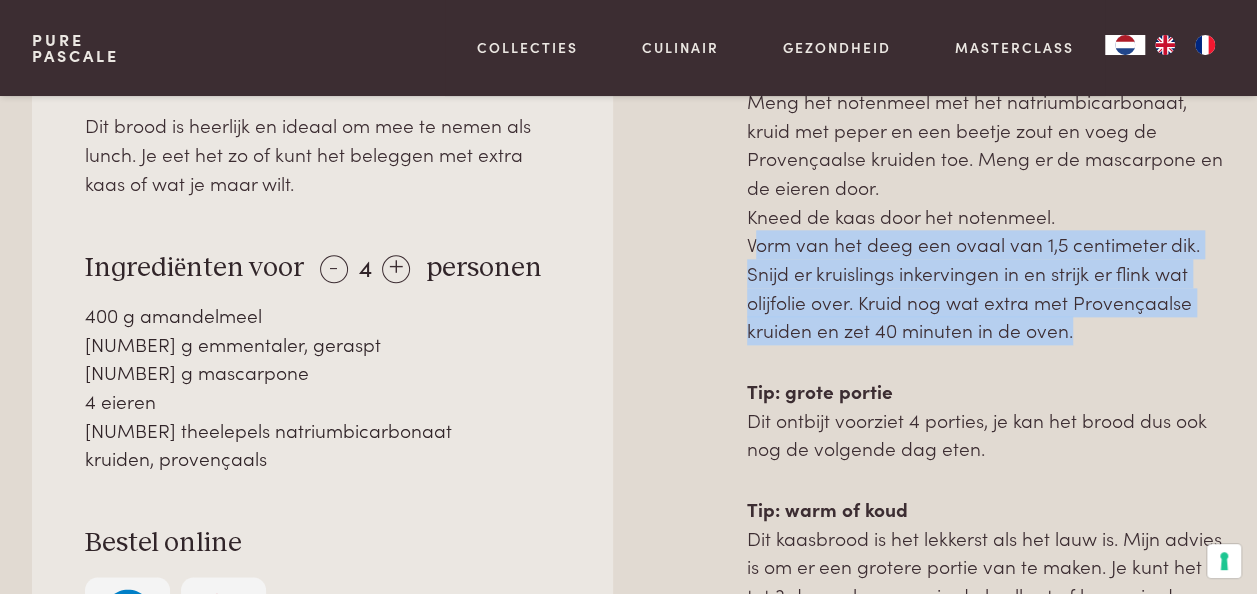 click on "Verwarm de oven voor op 180 °C.
Meng het notenmeel met het natriumbicarbonaat, kruid met peper en een beetje zout en voeg de Provençaalse kruiden toe. Meng er de mascarpone en de eieren door.
Kneed de kaas door het notenmeel.
Vorm van het deeg een ovaal van 1,5 centimeter dik. Snijd er kruislings inkervingen in en strijk er flink wat olijfolie over. Kruid nog wat extra met Provençaalse kruiden en zet 40 minuten in de oven." at bounding box center [986, 201] 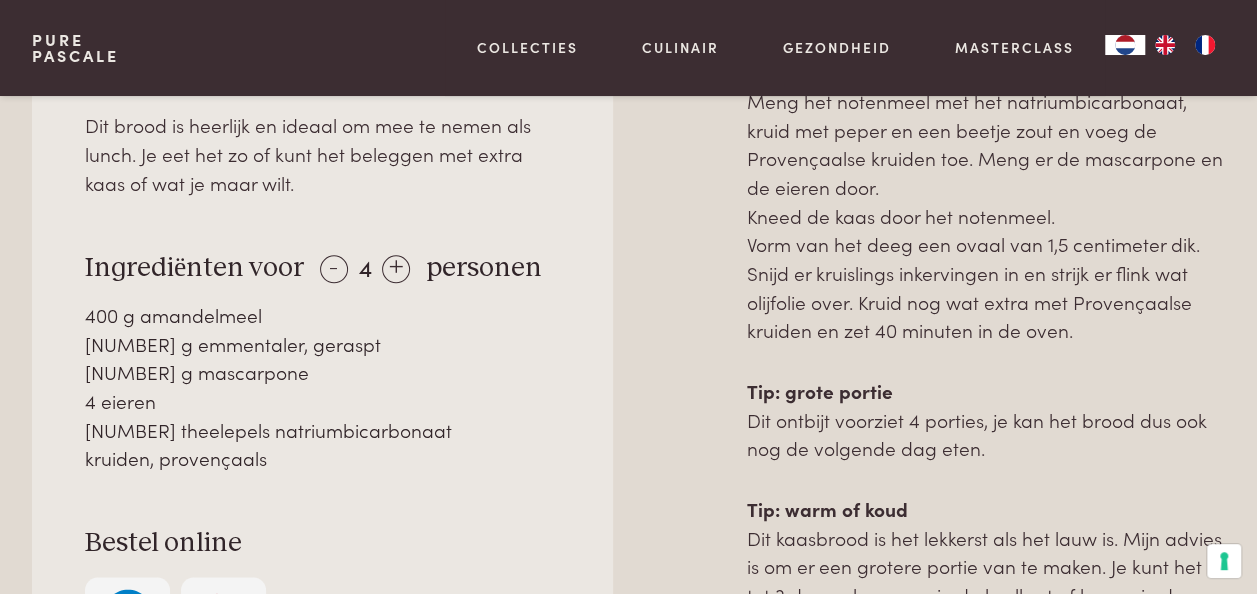 click on "Tip: grote portie
Dit ontbijt voorziet 4 porties, je kan het brood dus ook nog de volgende dag eten." at bounding box center [986, 420] 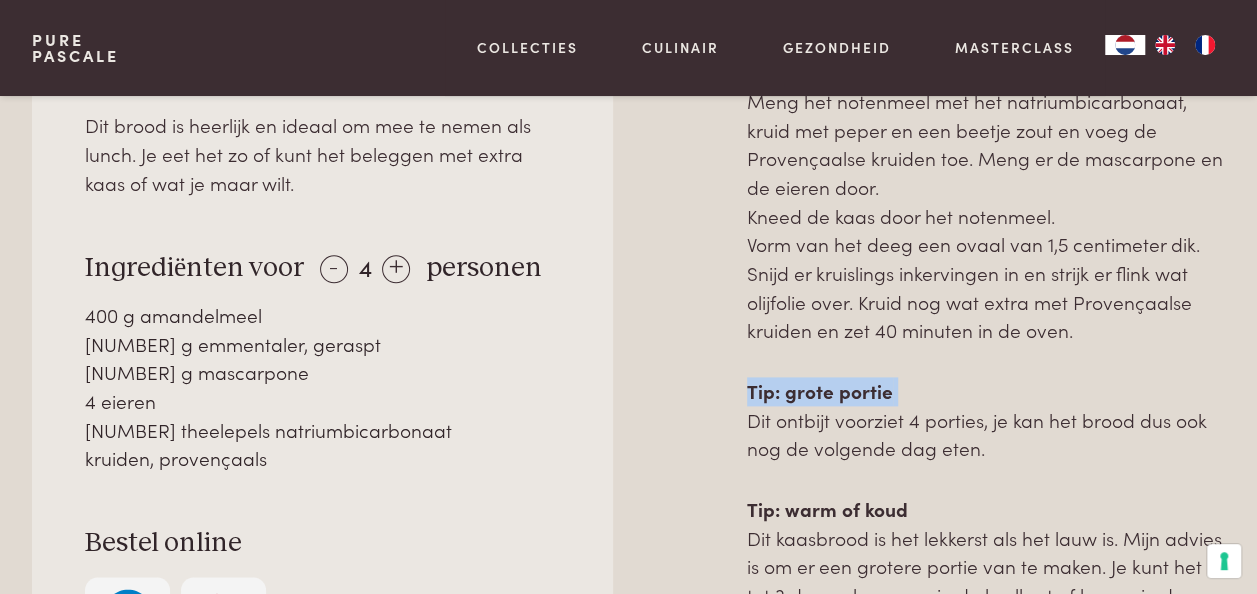 click on "Tip: grote portie
Dit ontbijt voorziet 4 porties, je kan het brood dus ook nog de volgende dag eten." at bounding box center (986, 420) 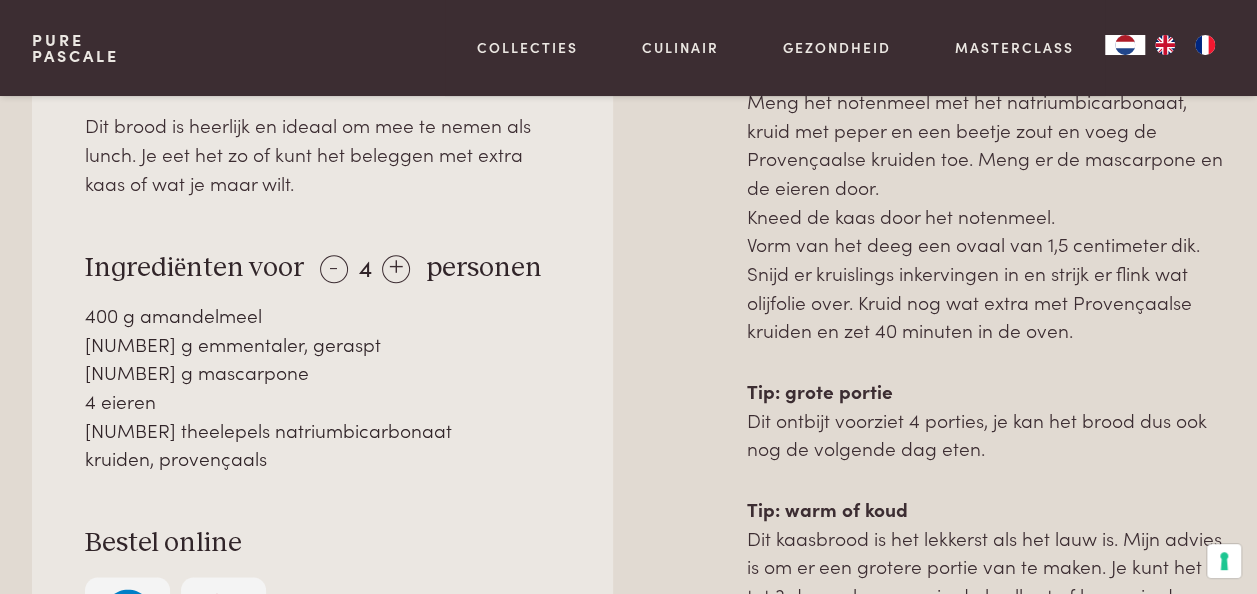 drag, startPoint x: 924, startPoint y: 380, endPoint x: 867, endPoint y: 293, distance: 104.00961 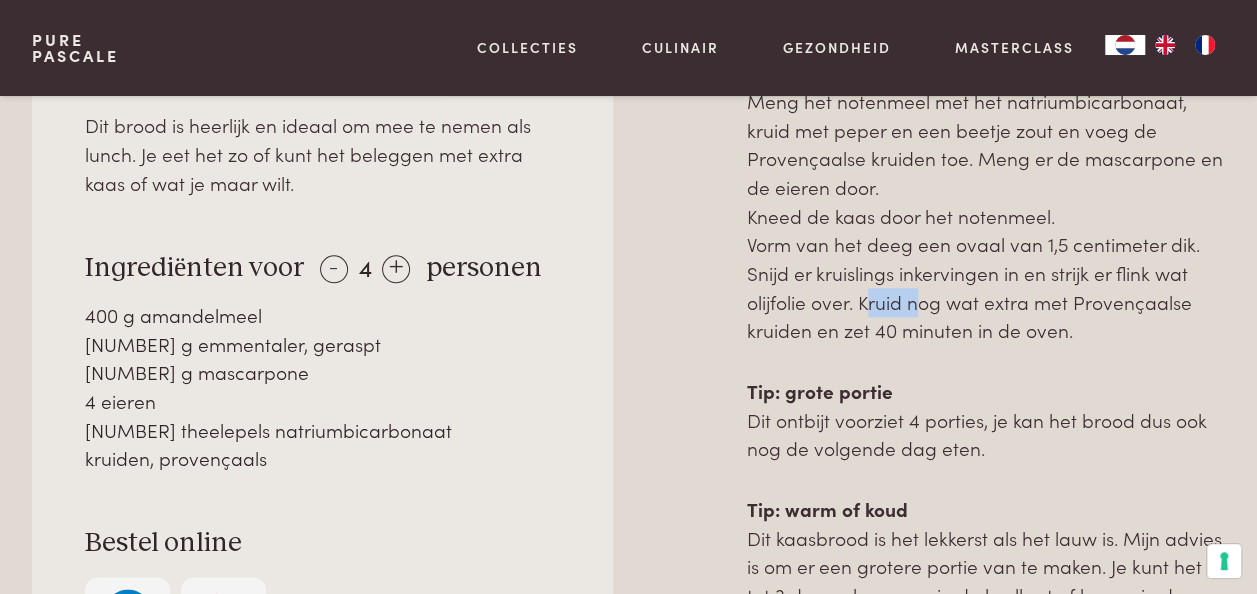 click on "Verwarm de oven voor op 180 °C.
Meng het notenmeel met het natriumbicarbonaat, kruid met peper en een beetje zout en voeg de Provençaalse kruiden toe. Meng er de mascarpone en de eieren door.
Kneed de kaas door het notenmeel.
Vorm van het deeg een ovaal van 1,5 centimeter dik. Snijd er kruislings inkervingen in en strijk er flink wat olijfolie over. Kruid nog wat extra met Provençaalse kruiden en zet 40 minuten in de oven." at bounding box center [986, 201] 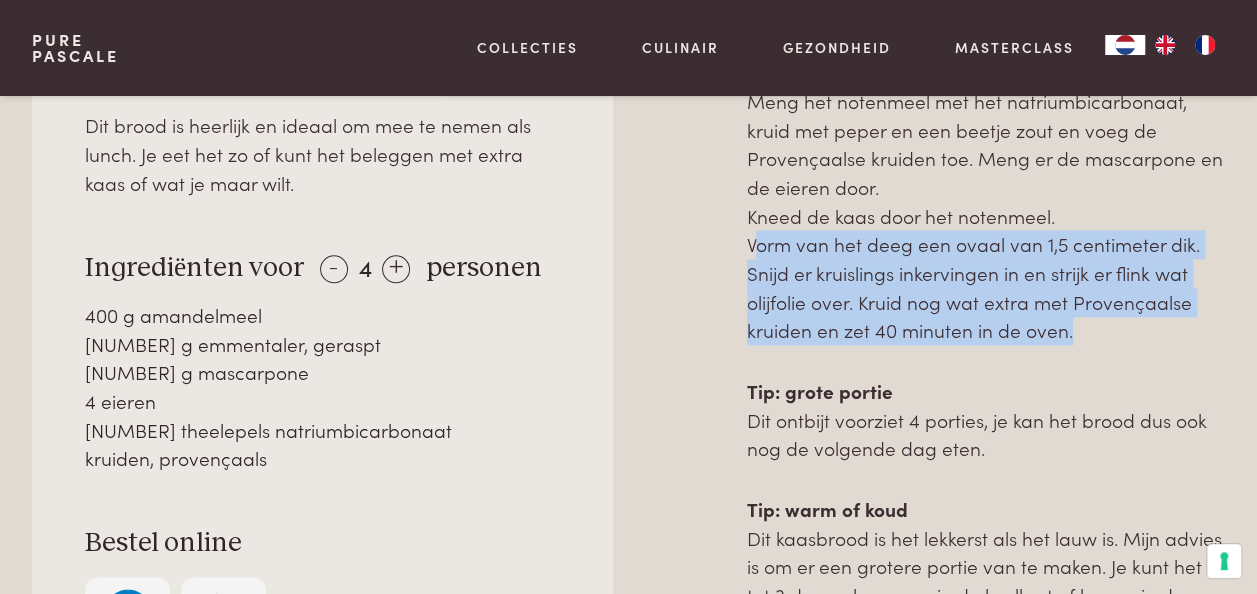 click on "Verwarm de oven voor op 180 °C.
Meng het notenmeel met het natriumbicarbonaat, kruid met peper en een beetje zout en voeg de Provençaalse kruiden toe. Meng er de mascarpone en de eieren door.
Kneed de kaas door het notenmeel.
Vorm van het deeg een ovaal van 1,5 centimeter dik. Snijd er kruislings inkervingen in en strijk er flink wat olijfolie over. Kruid nog wat extra met Provençaalse kruiden en zet 40 minuten in de oven." at bounding box center (986, 201) 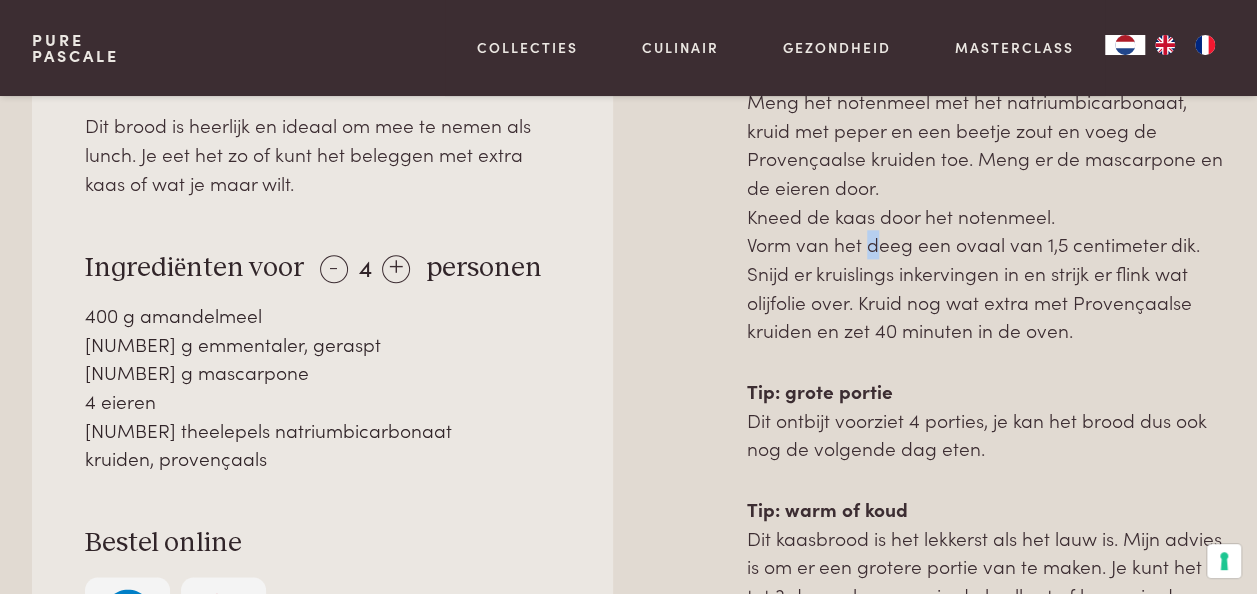 click on "Verwarm de oven voor op 180 °C.
Meng het notenmeel met het natriumbicarbonaat, kruid met peper en een beetje zout en voeg de Provençaalse kruiden toe. Meng er de mascarpone en de eieren door.
Kneed de kaas door het notenmeel.
Vorm van het deeg een ovaal van 1,5 centimeter dik. Snijd er kruislings inkervingen in en strijk er flink wat olijfolie over. Kruid nog wat extra met Provençaalse kruiden en zet 40 minuten in de oven." at bounding box center [986, 201] 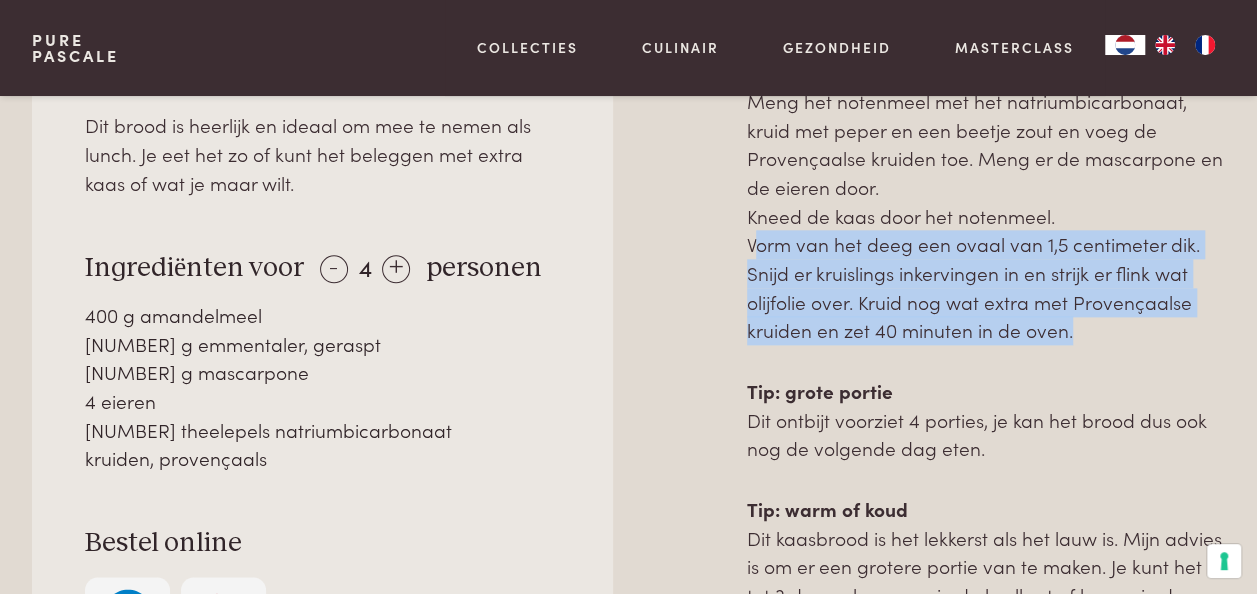 click on "Verwarm de oven voor op 180 °C.
Meng het notenmeel met het natriumbicarbonaat, kruid met peper en een beetje zout en voeg de Provençaalse kruiden toe. Meng er de mascarpone en de eieren door.
Kneed de kaas door het notenmeel.
Vorm van het deeg een ovaal van 1,5 centimeter dik. Snijd er kruislings inkervingen in en strijk er flink wat olijfolie over. Kruid nog wat extra met Provençaalse kruiden en zet 40 minuten in de oven." at bounding box center (986, 201) 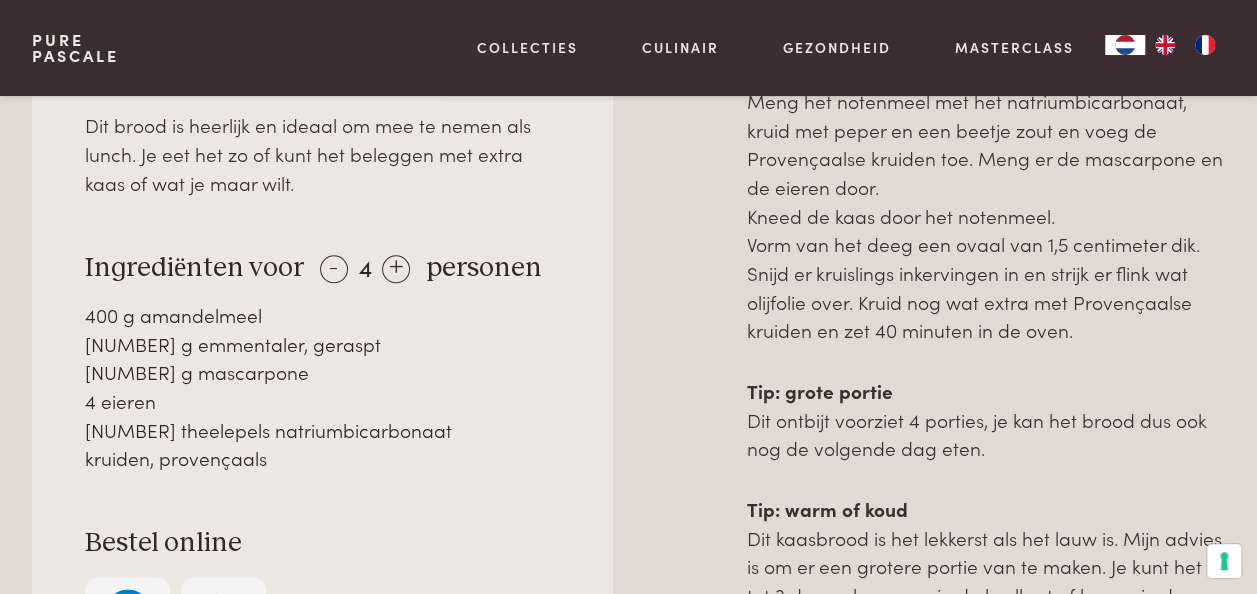 drag, startPoint x: 860, startPoint y: 253, endPoint x: 896, endPoint y: 401, distance: 152.31546 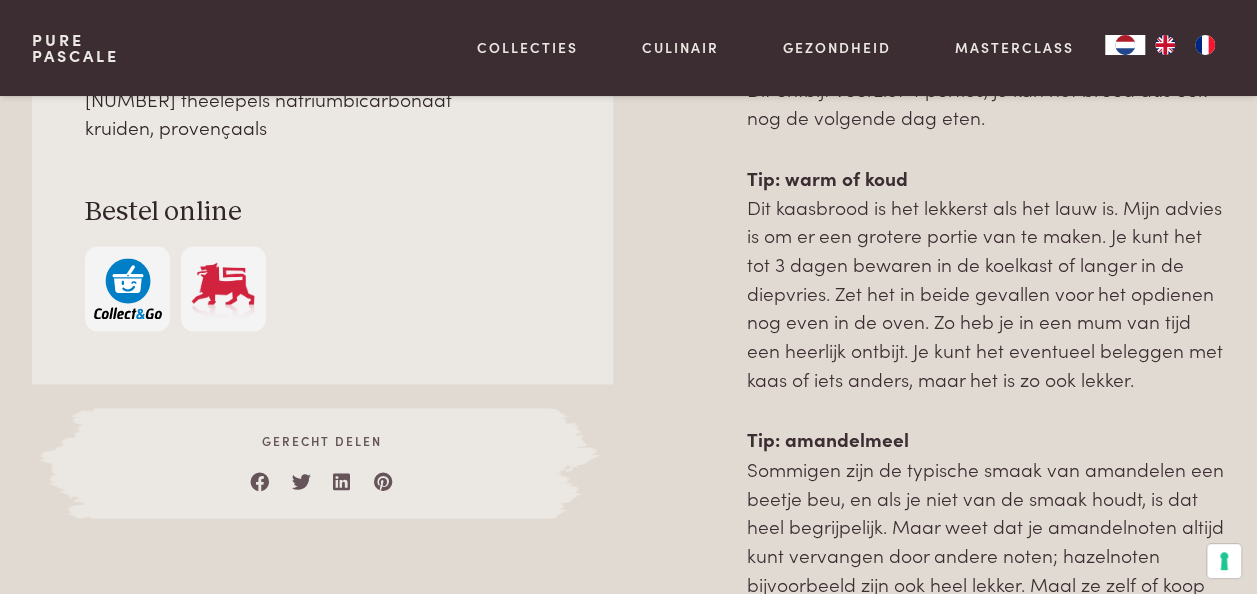 scroll, scrollTop: 1400, scrollLeft: 0, axis: vertical 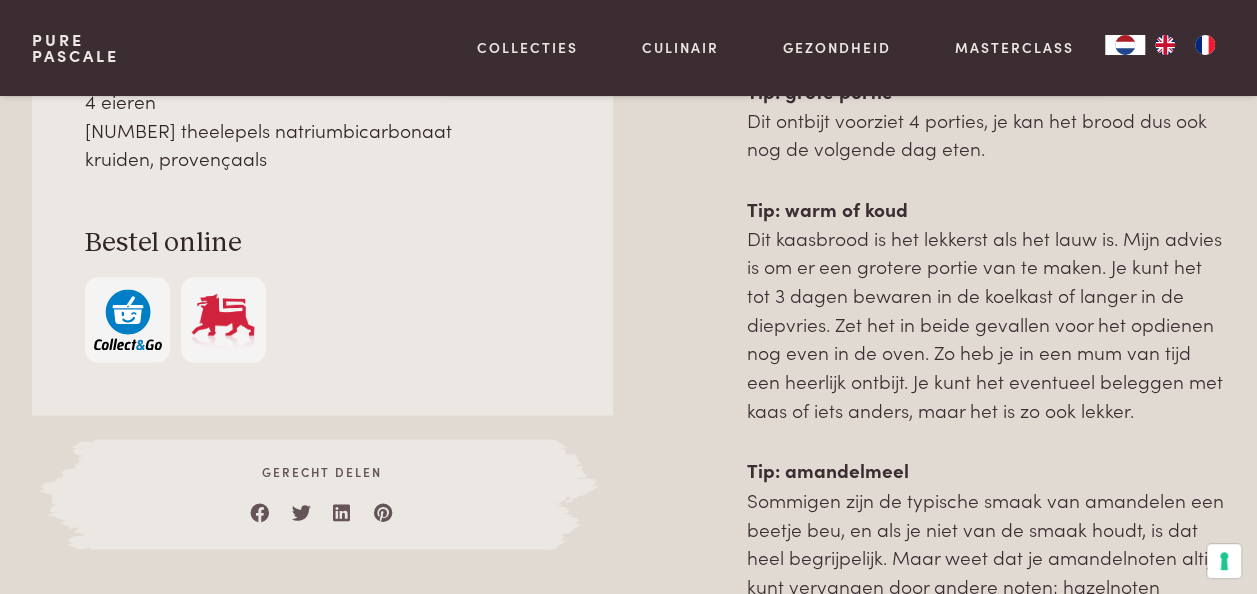click on "Tip: warm of koud
Dit kaasbrood is het lekkerst als het lauw is. Mijn advies is om er een grotere portie van te maken. Je kunt het tot 3 dagen bewaren in de koelkast of langer in de diepvries. Zet het in beide gevallen voor het opdienen nog even in de oven. Zo heb je in een mum van tijd een heerlijk ontbijt. Je kunt het eventueel beleggen met kaas of iets anders, maar het is zo ook lekker." at bounding box center [986, 310] 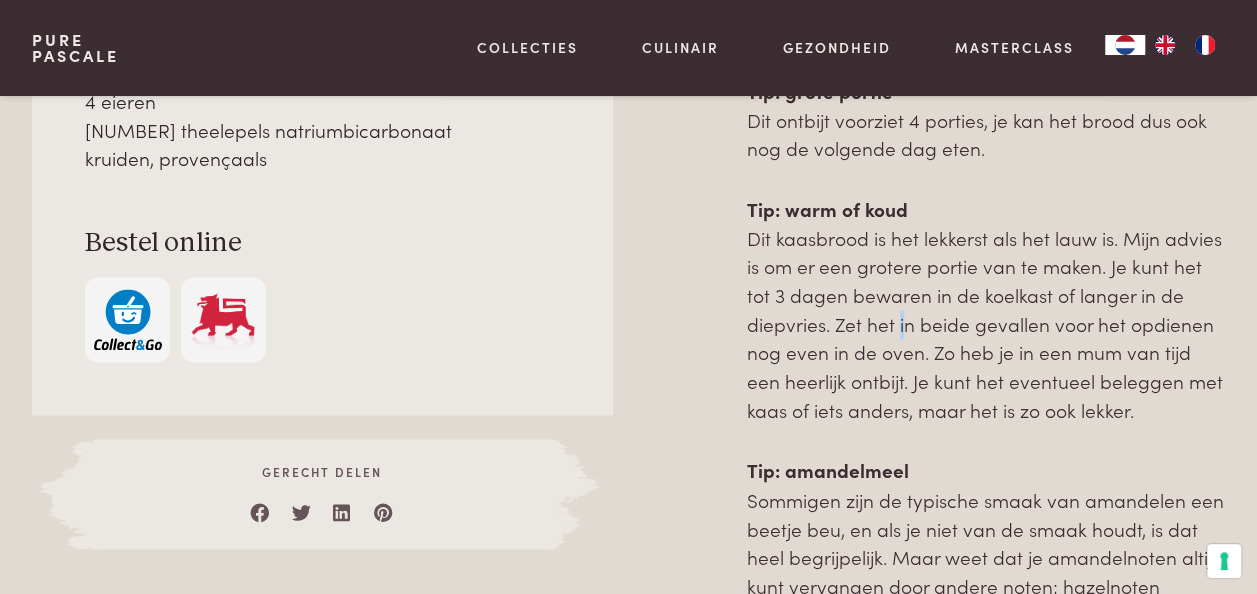 click on "Tip: warm of koud
Dit kaasbrood is het lekkerst als het lauw is. Mijn advies is om er een grotere portie van te maken. Je kunt het tot 3 dagen bewaren in de koelkast of langer in de diepvries. Zet het in beide gevallen voor het opdienen nog even in de oven. Zo heb je in een mum van tijd een heerlijk ontbijt. Je kunt het eventueel beleggen met kaas of iets anders, maar het is zo ook lekker." at bounding box center (986, 310) 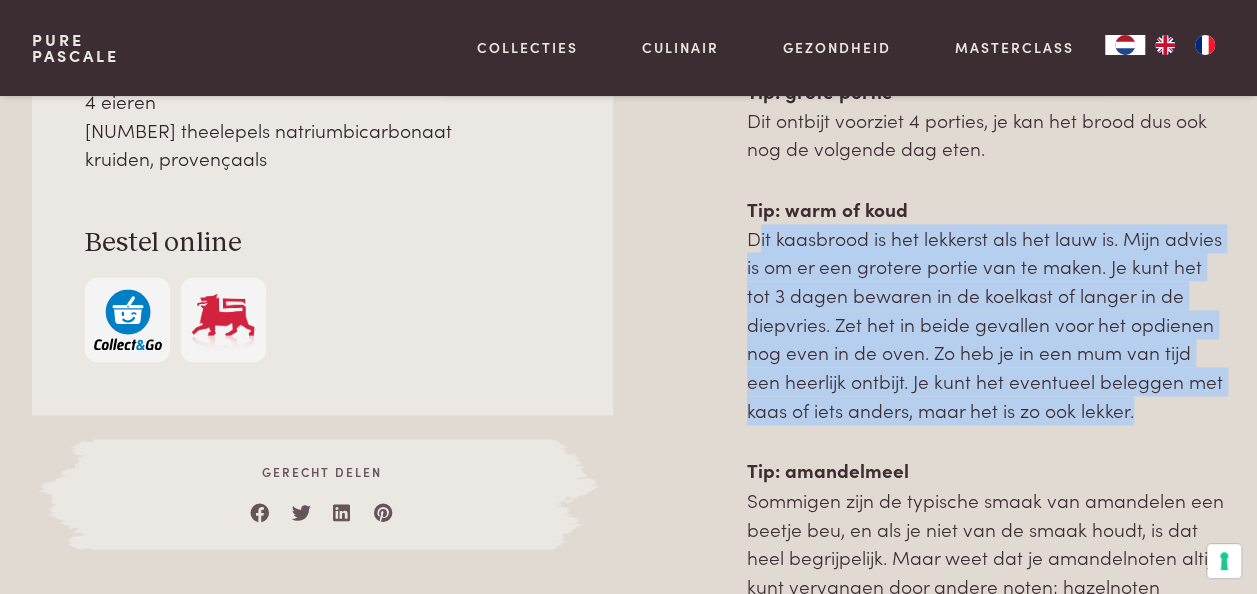 click on "Tip: warm of koud
Dit kaasbrood is het lekkerst als het lauw is. Mijn advies is om er een grotere portie van te maken. Je kunt het tot 3 dagen bewaren in de koelkast of langer in de diepvries. Zet het in beide gevallen voor het opdienen nog even in de oven. Zo heb je in een mum van tijd een heerlijk ontbijt. Je kunt het eventueel beleggen met kaas of iets anders, maar het is zo ook lekker." at bounding box center (986, 310) 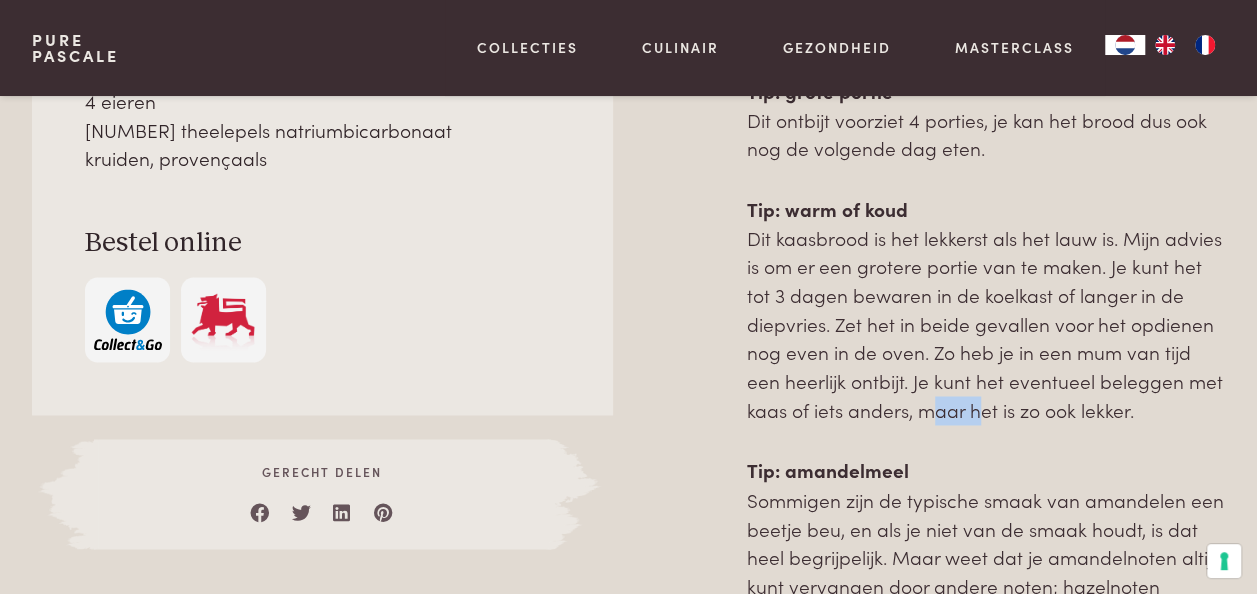 click on "Tip: warm of koud
Dit kaasbrood is het lekkerst als het lauw is. Mijn advies is om er een grotere portie van te maken. Je kunt het tot 3 dagen bewaren in de koelkast of langer in de diepvries. Zet het in beide gevallen voor het opdienen nog even in de oven. Zo heb je in een mum van tijd een heerlijk ontbijt. Je kunt het eventueel beleggen met kaas of iets anders, maar het is zo ook lekker." at bounding box center (986, 310) 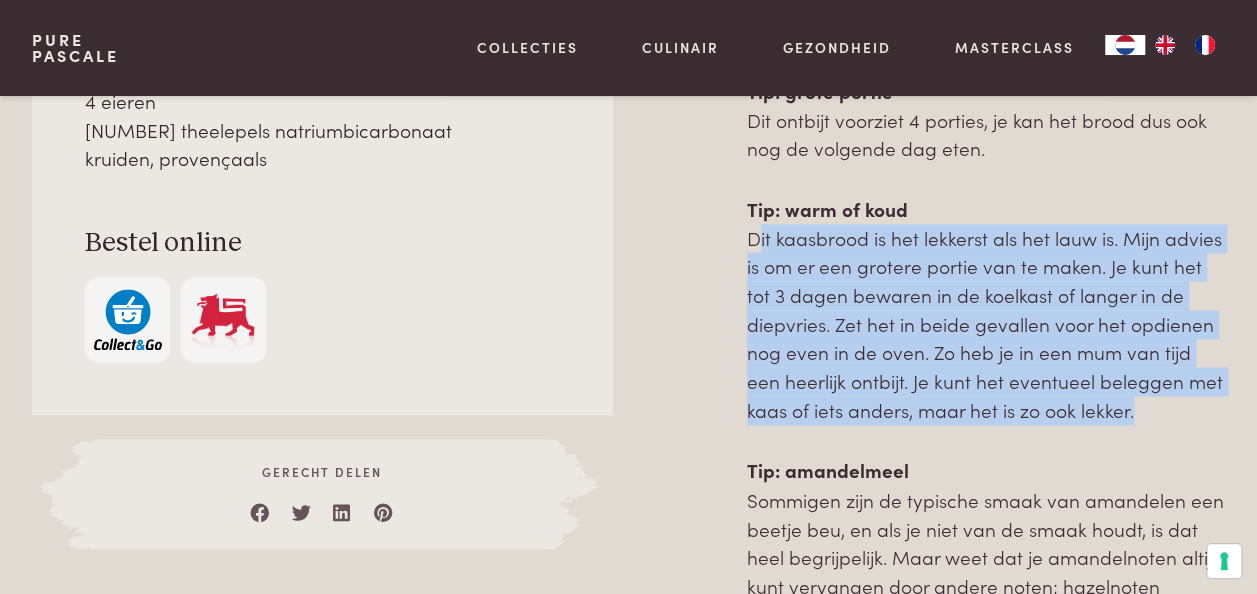 click on "Tip: warm of koud
Dit kaasbrood is het lekkerst als het lauw is. Mijn advies is om er een grotere portie van te maken. Je kunt het tot 3 dagen bewaren in de koelkast of langer in de diepvries. Zet het in beide gevallen voor het opdienen nog even in de oven. Zo heb je in een mum van tijd een heerlijk ontbijt. Je kunt het eventueel beleggen met kaas of iets anders, maar het is zo ook lekker." at bounding box center (986, 310) 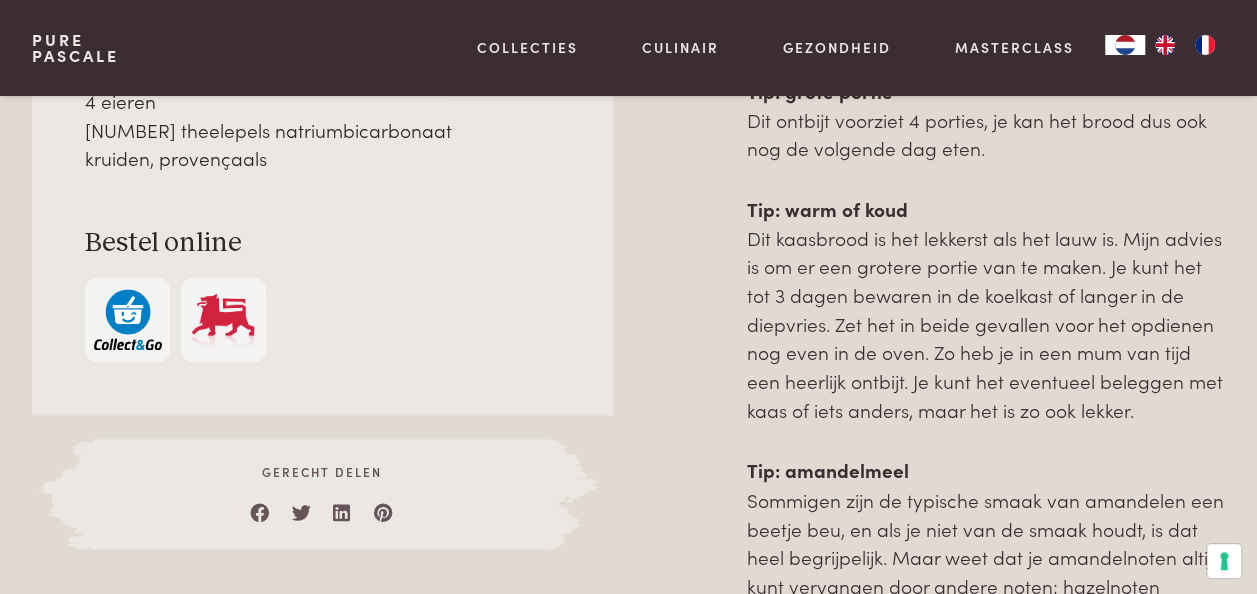 click on "Tip: warm of koud
Dit kaasbrood is het lekkerst als het lauw is. Mijn advies is om er een grotere portie van te maken. Je kunt het tot 3 dagen bewaren in de koelkast of langer in de diepvries. Zet het in beide gevallen voor het opdienen nog even in de oven. Zo heb je in een mum van tijd een heerlijk ontbijt. Je kunt het eventueel beleggen met kaas of iets anders, maar het is zo ook lekker." at bounding box center [986, 310] 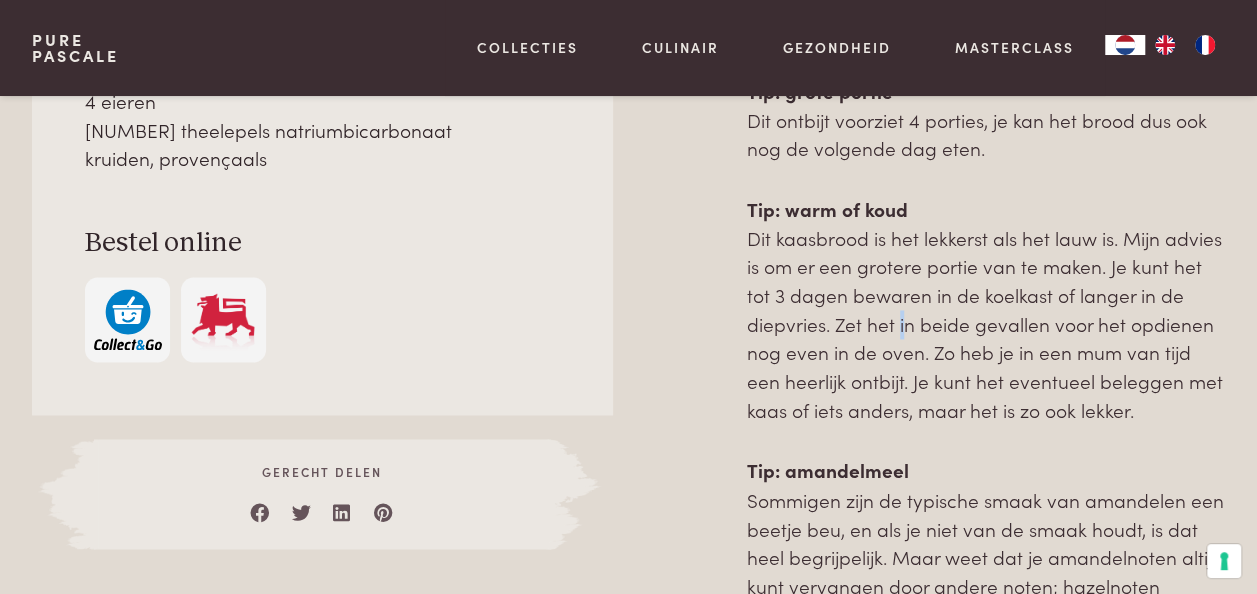 click on "Tip: warm of koud
Dit kaasbrood is het lekkerst als het lauw is. Mijn advies is om er een grotere portie van te maken. Je kunt het tot 3 dagen bewaren in de koelkast of langer in de diepvries. Zet het in beide gevallen voor het opdienen nog even in de oven. Zo heb je in een mum van tijd een heerlijk ontbijt. Je kunt het eventueel beleggen met kaas of iets anders, maar het is zo ook lekker." at bounding box center (986, 310) 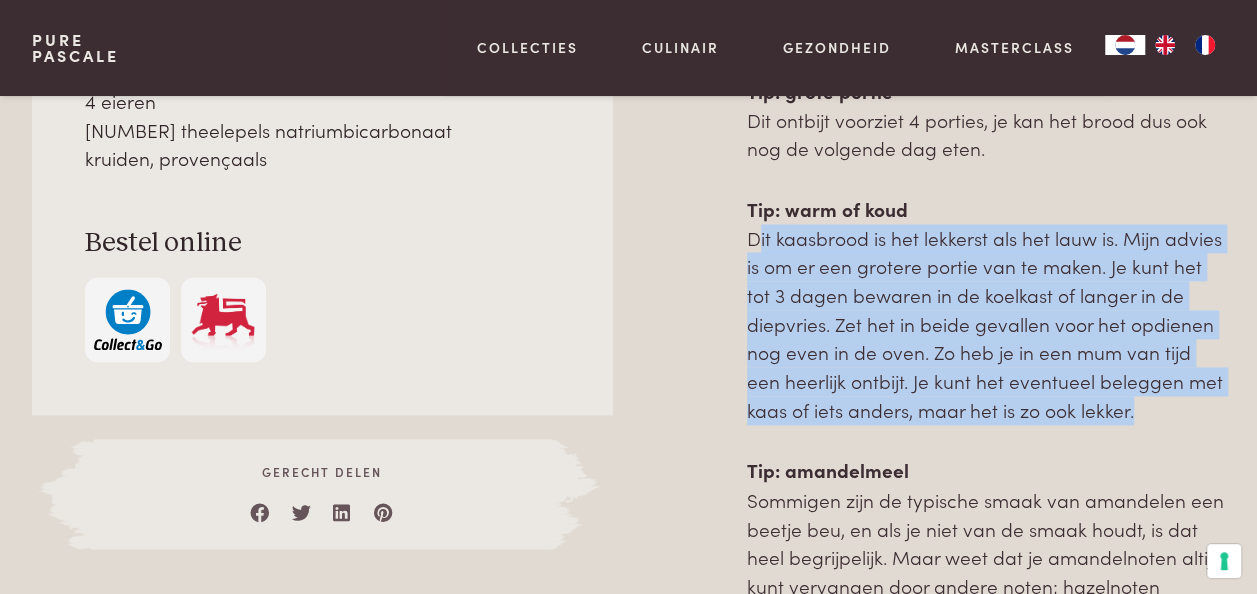 click on "Tip: warm of koud
Dit kaasbrood is het lekkerst als het lauw is. Mijn advies is om er een grotere portie van te maken. Je kunt het tot 3 dagen bewaren in de koelkast of langer in de diepvries. Zet het in beide gevallen voor het opdienen nog even in de oven. Zo heb je in een mum van tijd een heerlijk ontbijt. Je kunt het eventueel beleggen met kaas of iets anders, maar het is zo ook lekker." at bounding box center (986, 310) 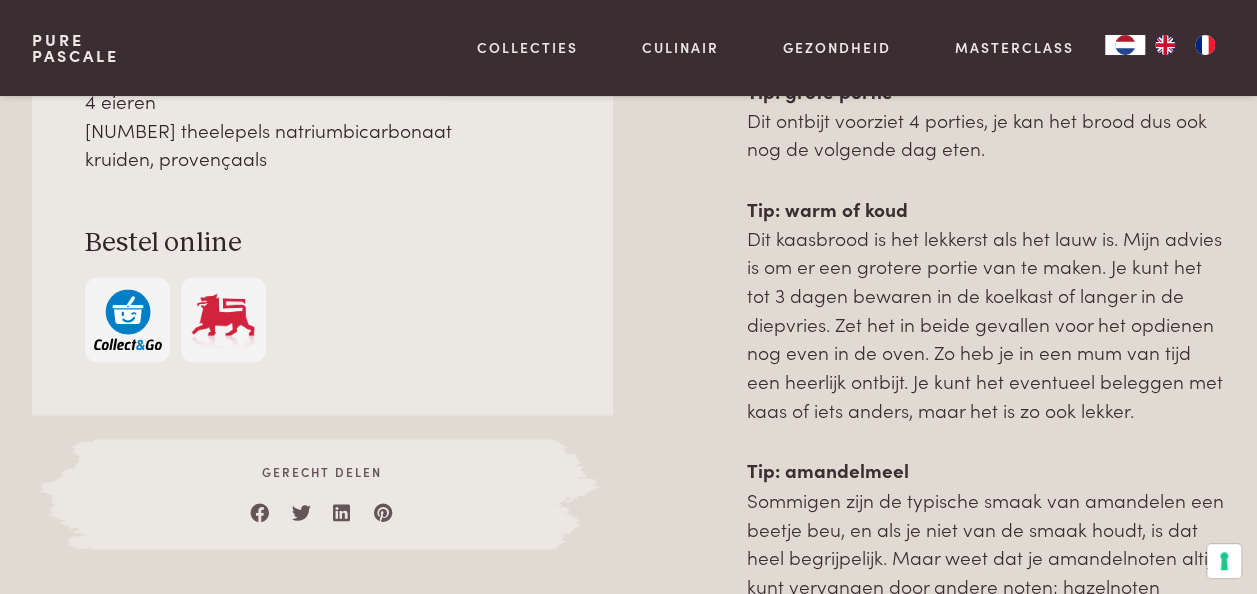 click on "Tip: warm of koud
Dit kaasbrood is het lekkerst als het lauw is. Mijn advies is om er een grotere portie van te maken. Je kunt het tot 3 dagen bewaren in de koelkast of langer in de diepvries. Zet het in beide gevallen voor het opdienen nog even in de oven. Zo heb je in een mum van tijd een heerlijk ontbijt. Je kunt het eventueel beleggen met kaas of iets anders, maar het is zo ook lekker." at bounding box center (986, 310) 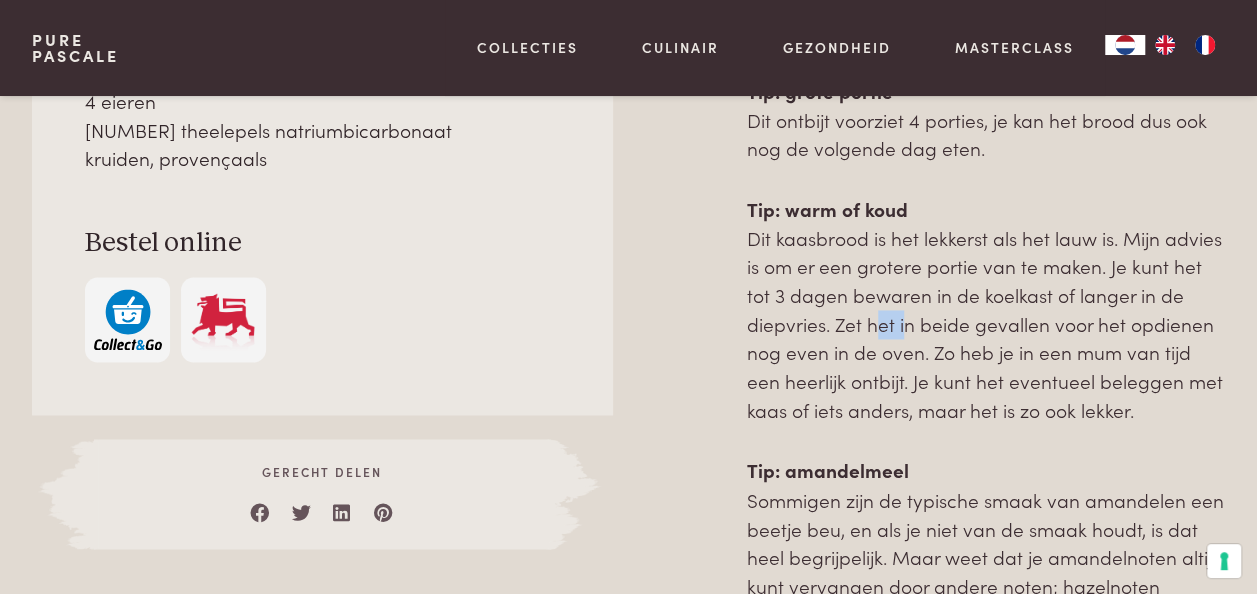 click on "Tip: warm of koud
Dit kaasbrood is het lekkerst als het lauw is. Mijn advies is om er een grotere portie van te maken. Je kunt het tot 3 dagen bewaren in de koelkast of langer in de diepvries. Zet het in beide gevallen voor het opdienen nog even in de oven. Zo heb je in een mum van tijd een heerlijk ontbijt. Je kunt het eventueel beleggen met kaas of iets anders, maar het is zo ook lekker." at bounding box center [986, 310] 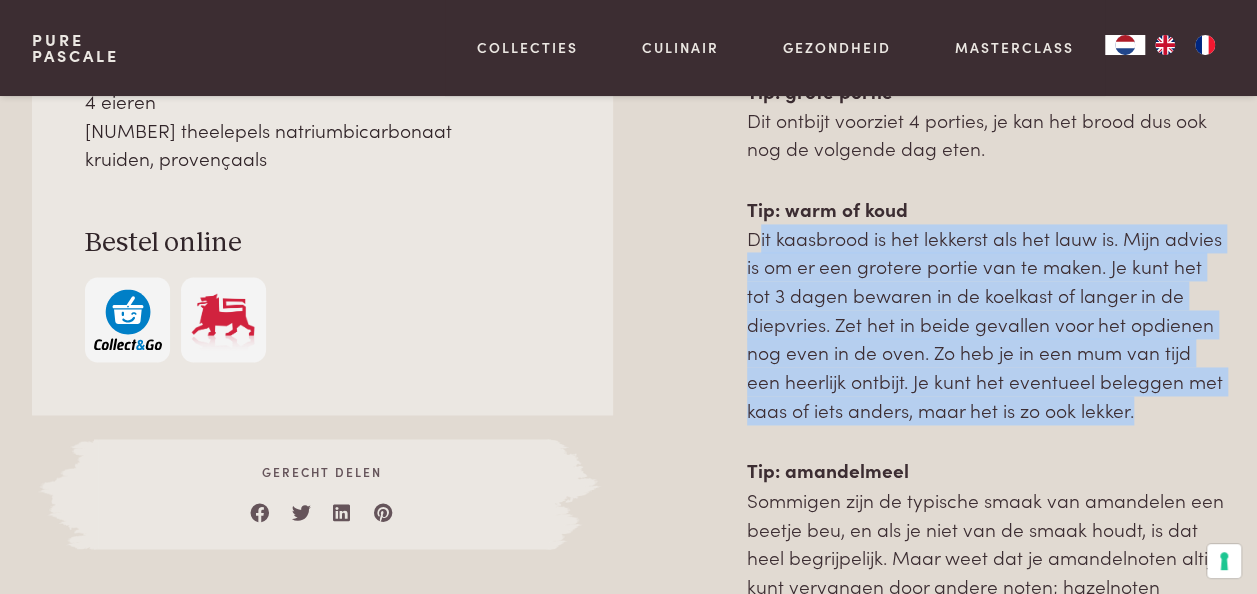 click on "Tip: warm of koud
Dit kaasbrood is het lekkerst als het lauw is. Mijn advies is om er een grotere portie van te maken. Je kunt het tot 3 dagen bewaren in de koelkast of langer in de diepvries. Zet het in beide gevallen voor het opdienen nog even in de oven. Zo heb je in een mum van tijd een heerlijk ontbijt. Je kunt het eventueel beleggen met kaas of iets anders, maar het is zo ook lekker." at bounding box center [986, 310] 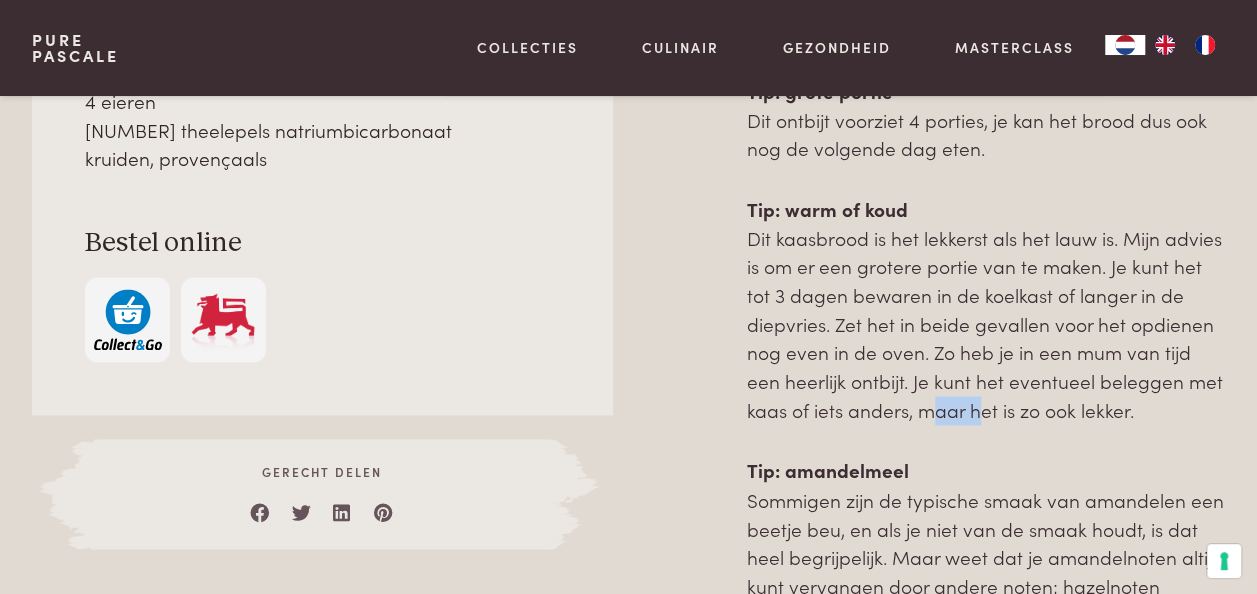 click on "Tip: warm of koud
Dit kaasbrood is het lekkerst als het lauw is. Mijn advies is om er een grotere portie van te maken. Je kunt het tot 3 dagen bewaren in de koelkast of langer in de diepvries. Zet het in beide gevallen voor het opdienen nog even in de oven. Zo heb je in een mum van tijd een heerlijk ontbijt. Je kunt het eventueel beleggen met kaas of iets anders, maar het is zo ook lekker." at bounding box center [986, 310] 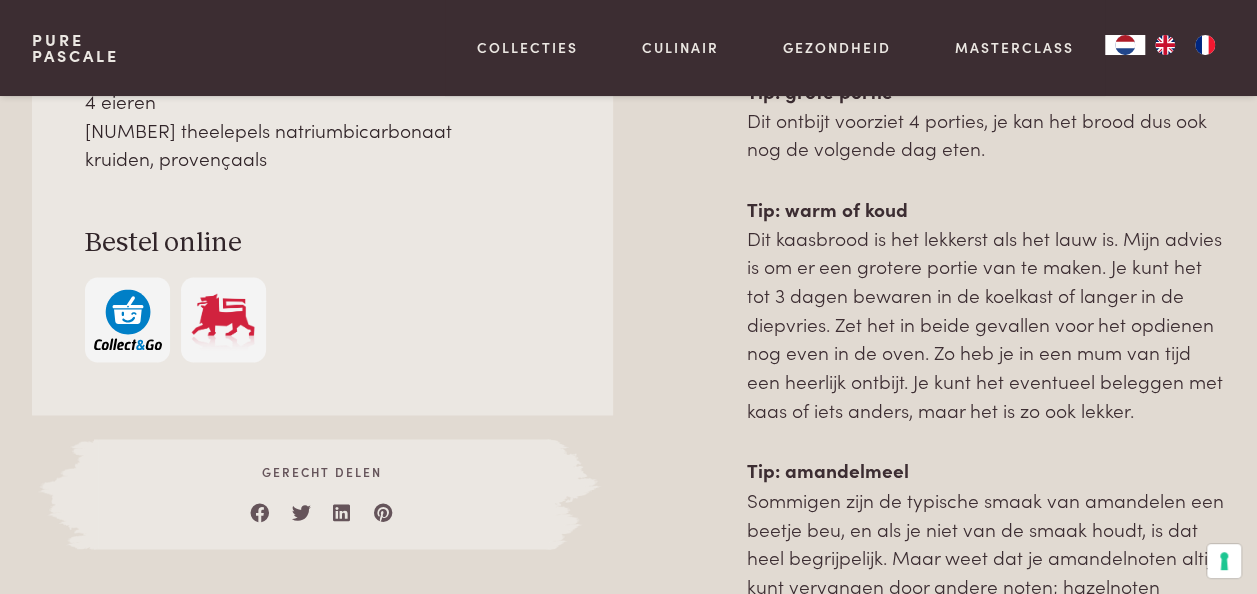 drag, startPoint x: 880, startPoint y: 414, endPoint x: 830, endPoint y: 350, distance: 81.21576 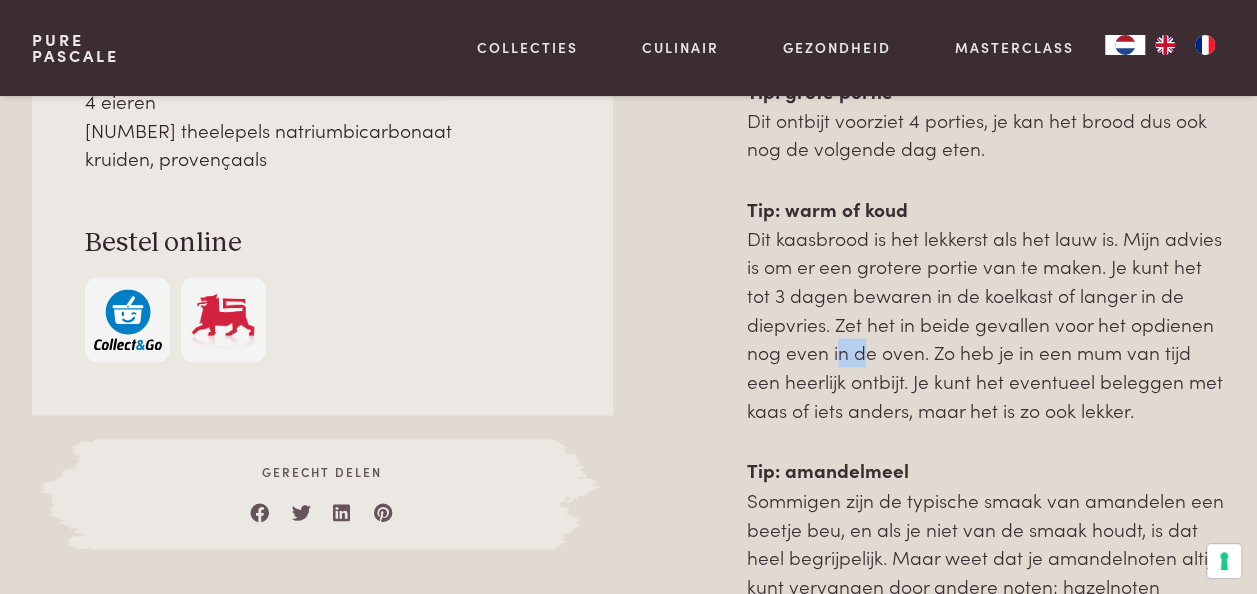 click on "Tip: warm of koud
Dit kaasbrood is het lekkerst als het lauw is. Mijn advies is om er een grotere portie van te maken. Je kunt het tot 3 dagen bewaren in de koelkast of langer in de diepvries. Zet het in beide gevallen voor het opdienen nog even in de oven. Zo heb je in een mum van tijd een heerlijk ontbijt. Je kunt het eventueel beleggen met kaas of iets anders, maar het is zo ook lekker." at bounding box center (986, 310) 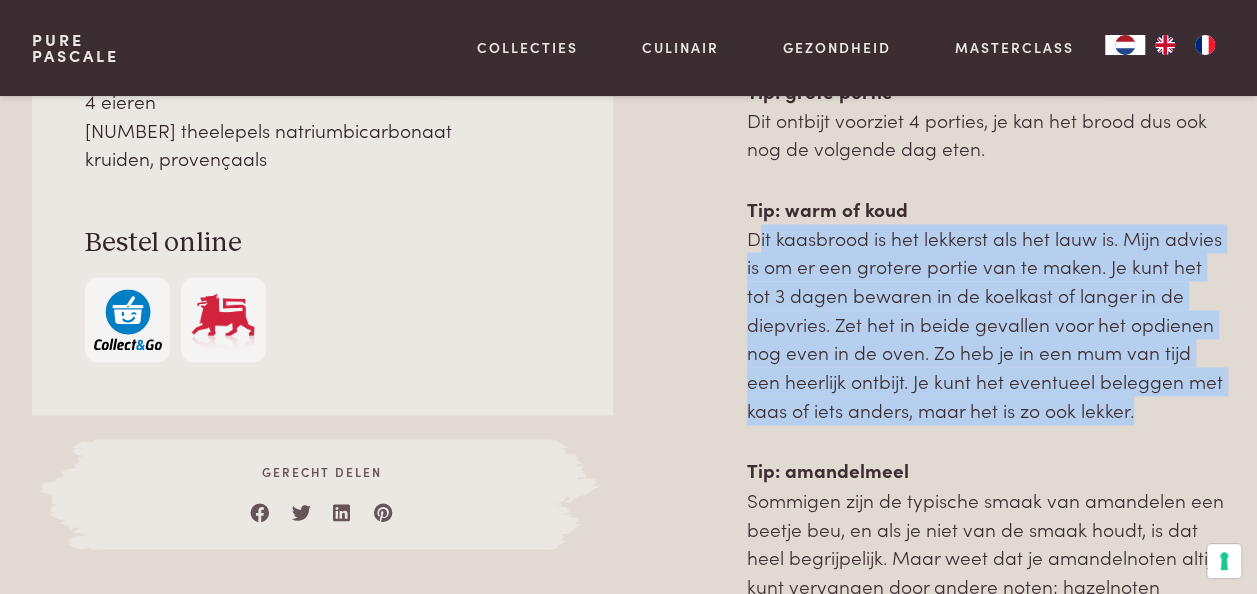 click on "Tip: warm of koud
Dit kaasbrood is het lekkerst als het lauw is. Mijn advies is om er een grotere portie van te maken. Je kunt het tot 3 dagen bewaren in de koelkast of langer in de diepvries. Zet het in beide gevallen voor het opdienen nog even in de oven. Zo heb je in een mum van tijd een heerlijk ontbijt. Je kunt het eventueel beleggen met kaas of iets anders, maar het is zo ook lekker." at bounding box center (986, 310) 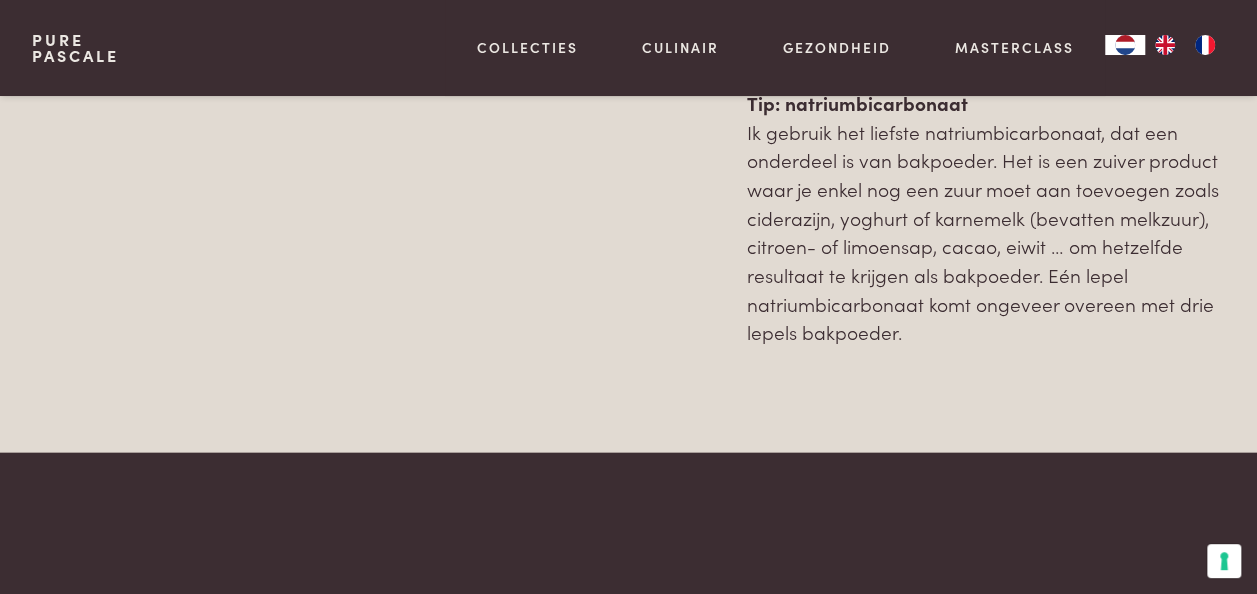 scroll, scrollTop: 1900, scrollLeft: 0, axis: vertical 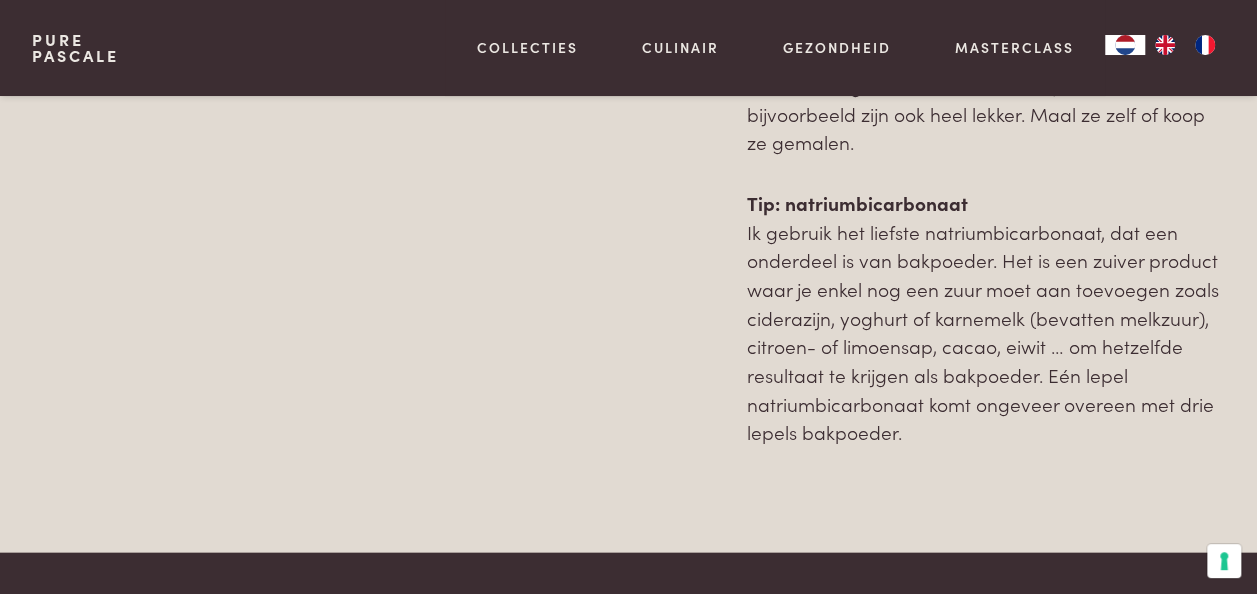 click on "Tip: natriumbicarbonaat" at bounding box center (857, 202) 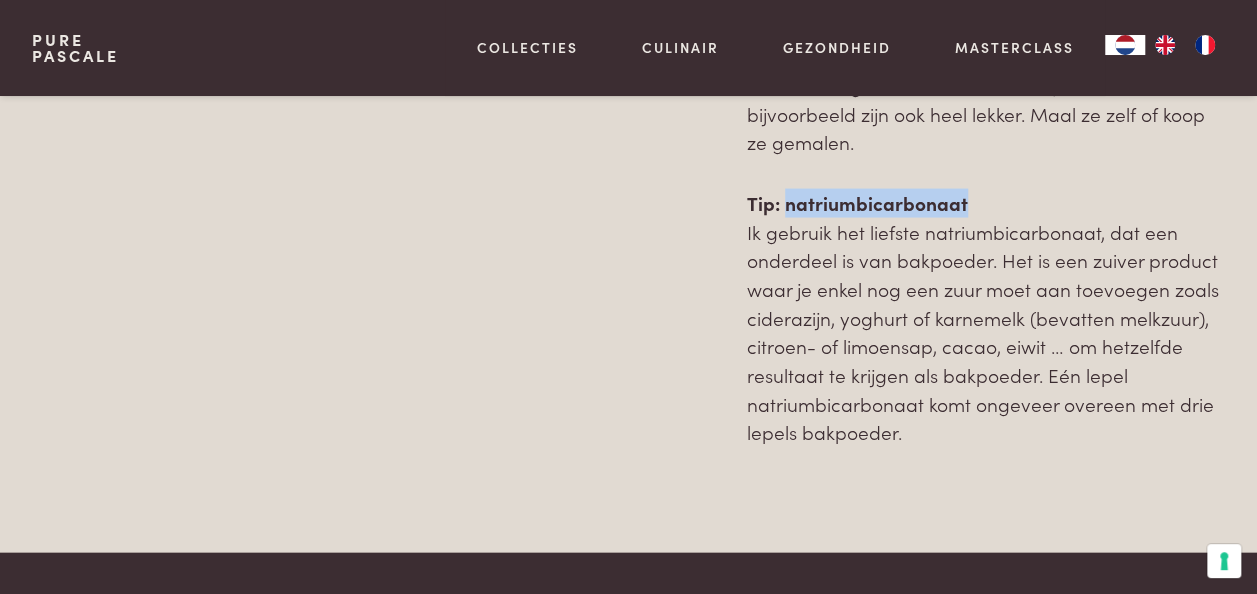 click on "Tip: natriumbicarbonaat" at bounding box center (857, 202) 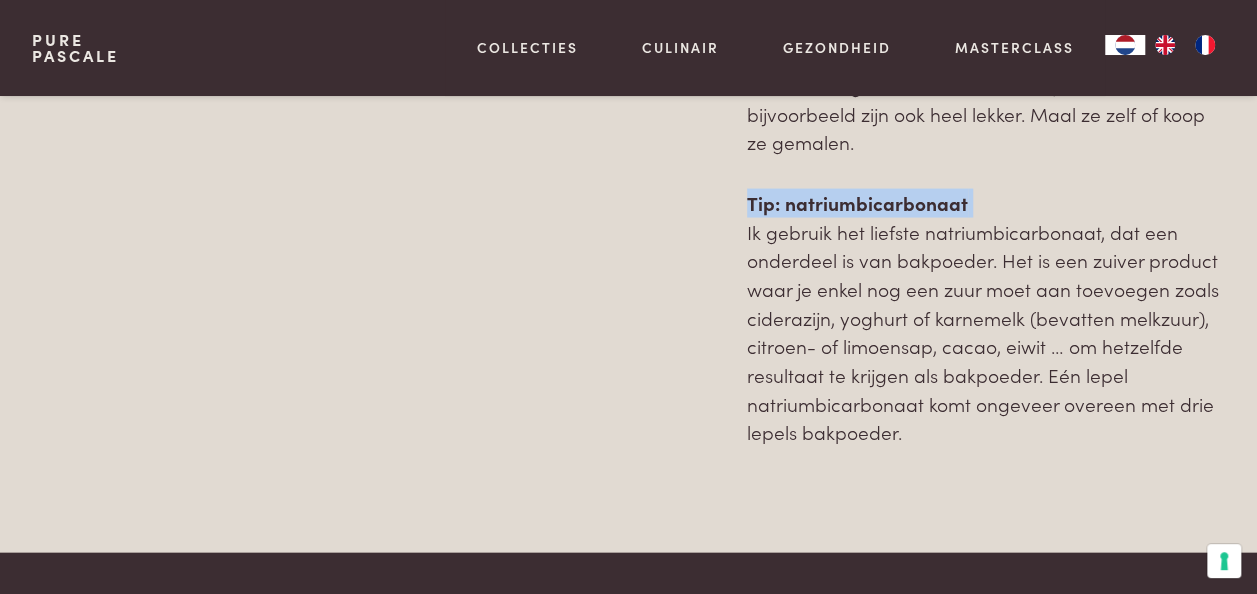 click on "Tip: natriumbicarbonaat" at bounding box center [857, 202] 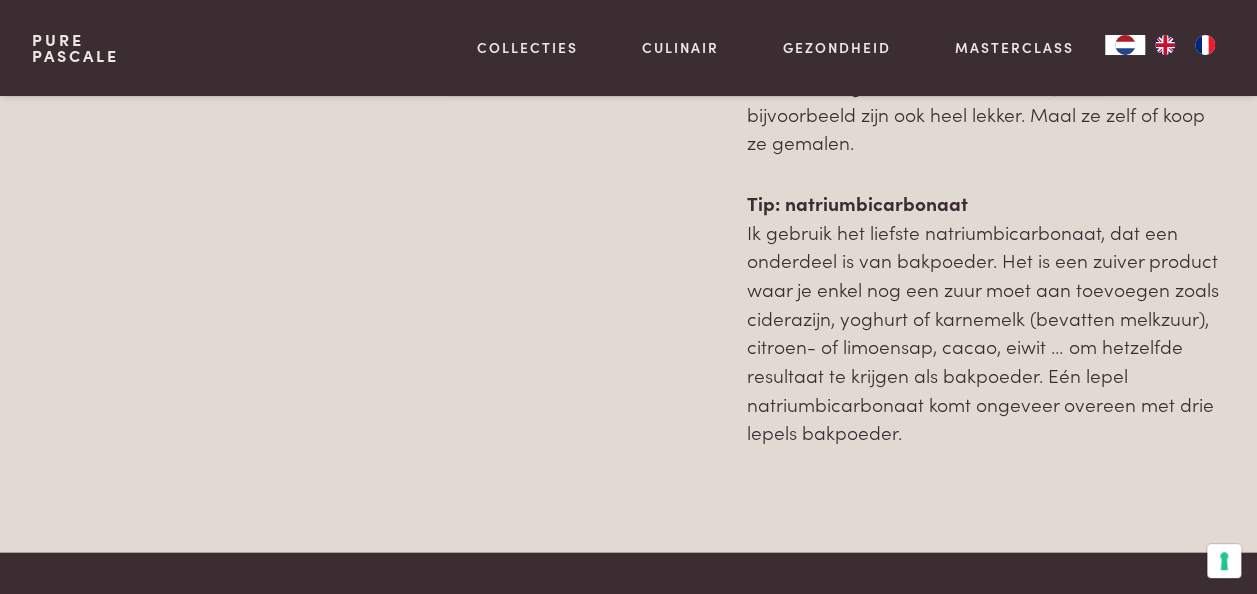 drag, startPoint x: 890, startPoint y: 202, endPoint x: 890, endPoint y: 298, distance: 96 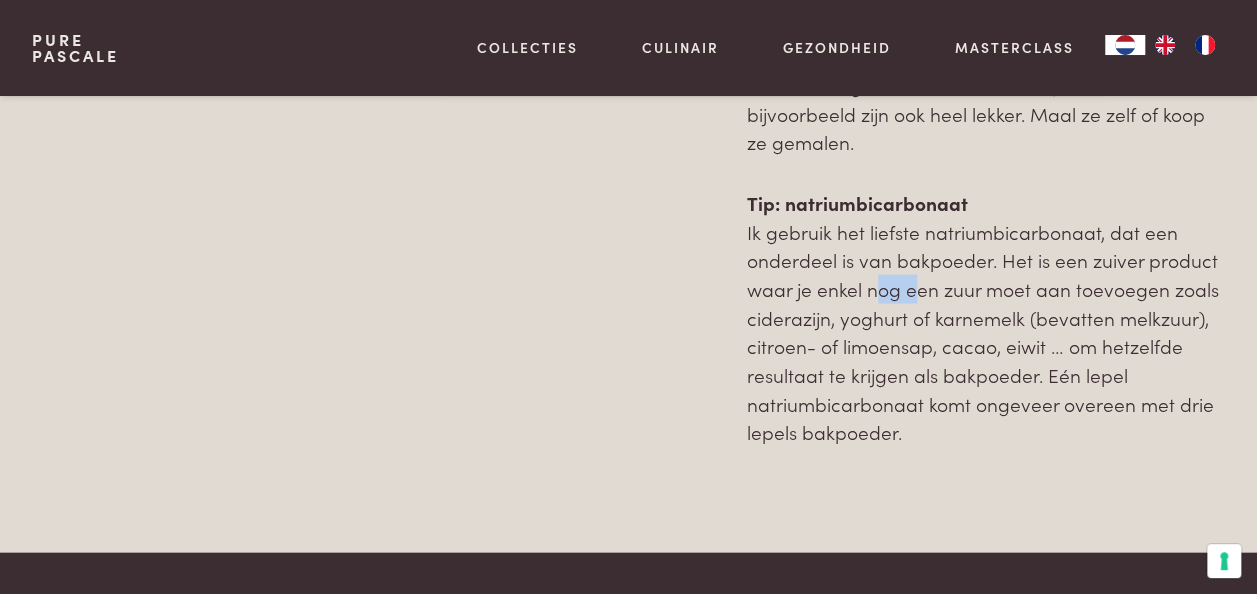 click on "Tip: natriumbicarbonaat
Ik gebruik het liefste natriumbicarbonaat, dat een onderdeel is van bakpoeder. Het is een zuiver product waar je enkel nog een zuur moet aan toevoegen zoals ciderazijn, yoghurt of karnemelk (bevatten melkzuur), citroen- of limoensap, cacao, eiwit … om hetzelfde resultaat te krijgen als bakpoeder. Eén lepel natriumbicarbonaat komt ongeveer overeen met drie lepels bakpoeder." at bounding box center [986, 318] 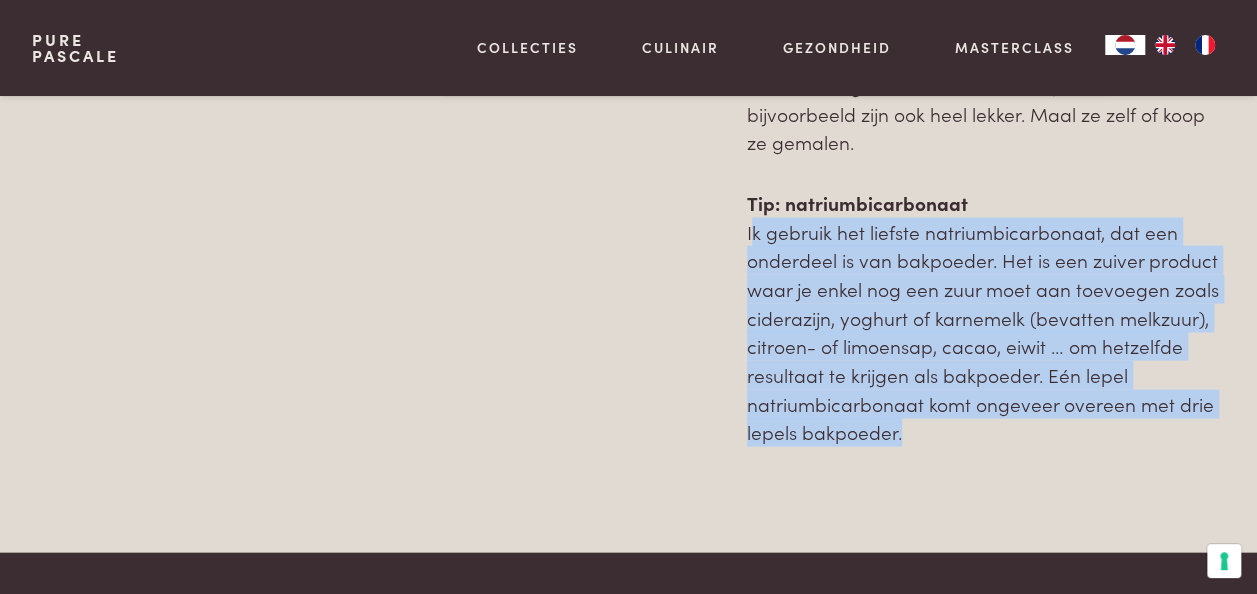 click on "Tip: natriumbicarbonaat
Ik gebruik het liefste natriumbicarbonaat, dat een onderdeel is van bakpoeder. Het is een zuiver product waar je enkel nog een zuur moet aan toevoegen zoals ciderazijn, yoghurt of karnemelk (bevatten melkzuur), citroen- of limoensap, cacao, eiwit … om hetzelfde resultaat te krijgen als bakpoeder. Eén lepel natriumbicarbonaat komt ongeveer overeen met drie lepels bakpoeder." at bounding box center (986, 318) 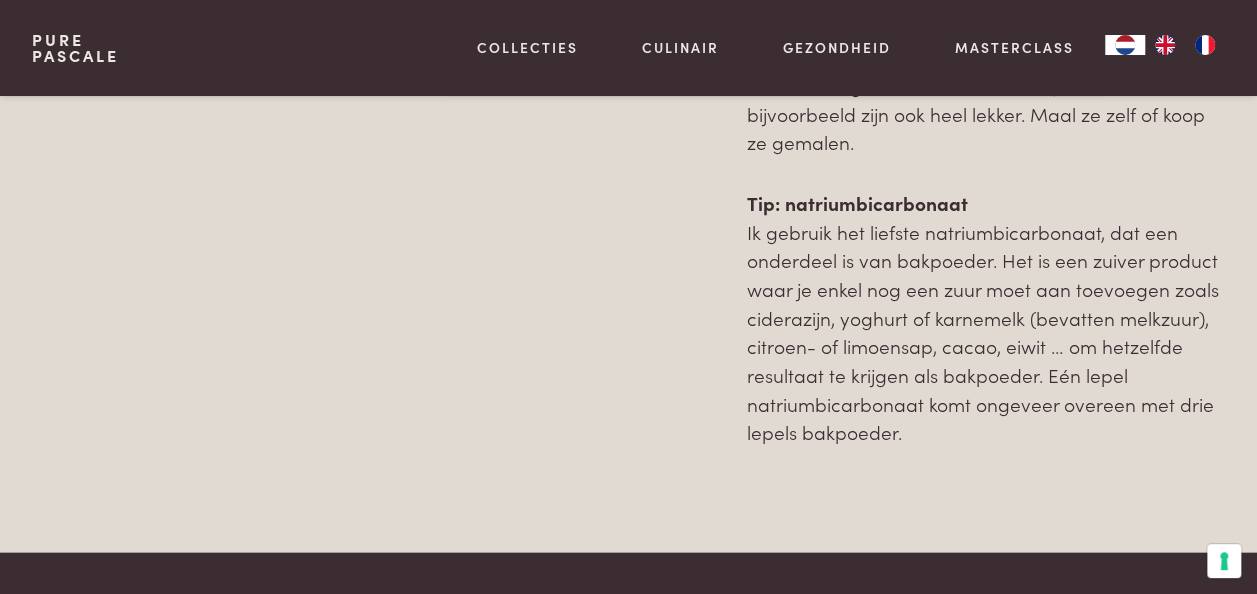 click on "Tip: natriumbicarbonaat
Ik gebruik het liefste natriumbicarbonaat, dat een onderdeel is van bakpoeder. Het is een zuiver product waar je enkel nog een zuur moet aan toevoegen zoals ciderazijn, yoghurt of karnemelk (bevatten melkzuur), citroen- of limoensap, cacao, eiwit … om hetzelfde resultaat te krijgen als bakpoeder. Eén lepel natriumbicarbonaat komt ongeveer overeen met drie lepels bakpoeder." at bounding box center [986, 318] 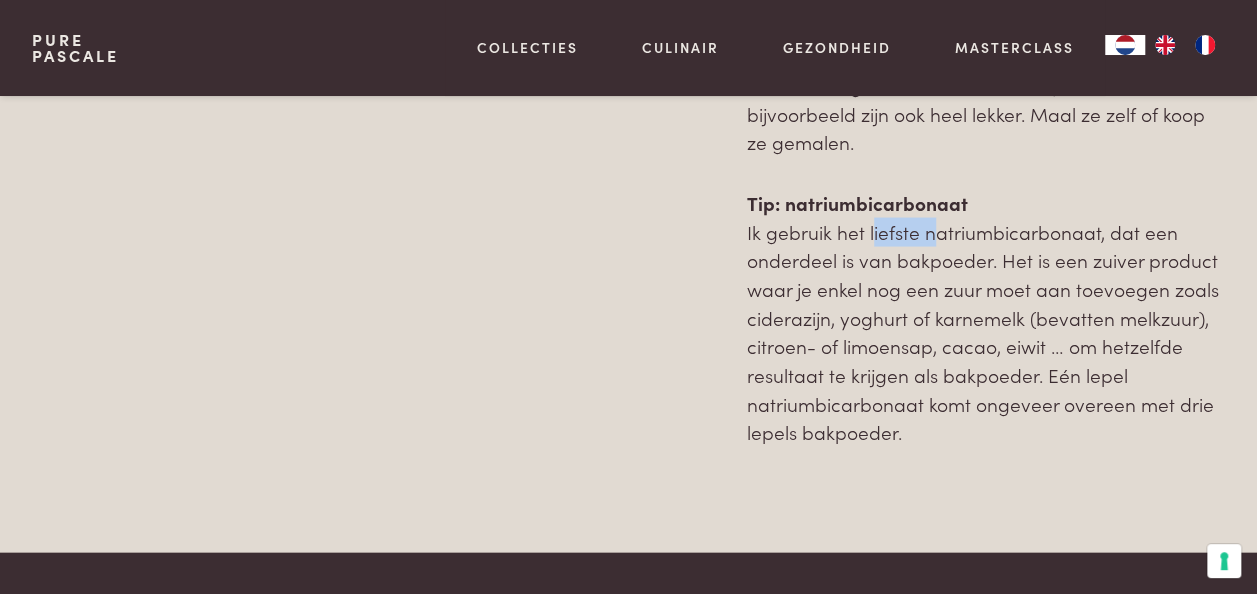 click on "Tip: natriumbicarbonaat
Ik gebruik het liefste natriumbicarbonaat, dat een onderdeel is van bakpoeder. Het is een zuiver product waar je enkel nog een zuur moet aan toevoegen zoals ciderazijn, yoghurt of karnemelk (bevatten melkzuur), citroen- of limoensap, cacao, eiwit … om hetzelfde resultaat te krijgen als bakpoeder. Eén lepel natriumbicarbonaat komt ongeveer overeen met drie lepels bakpoeder." at bounding box center (986, 318) 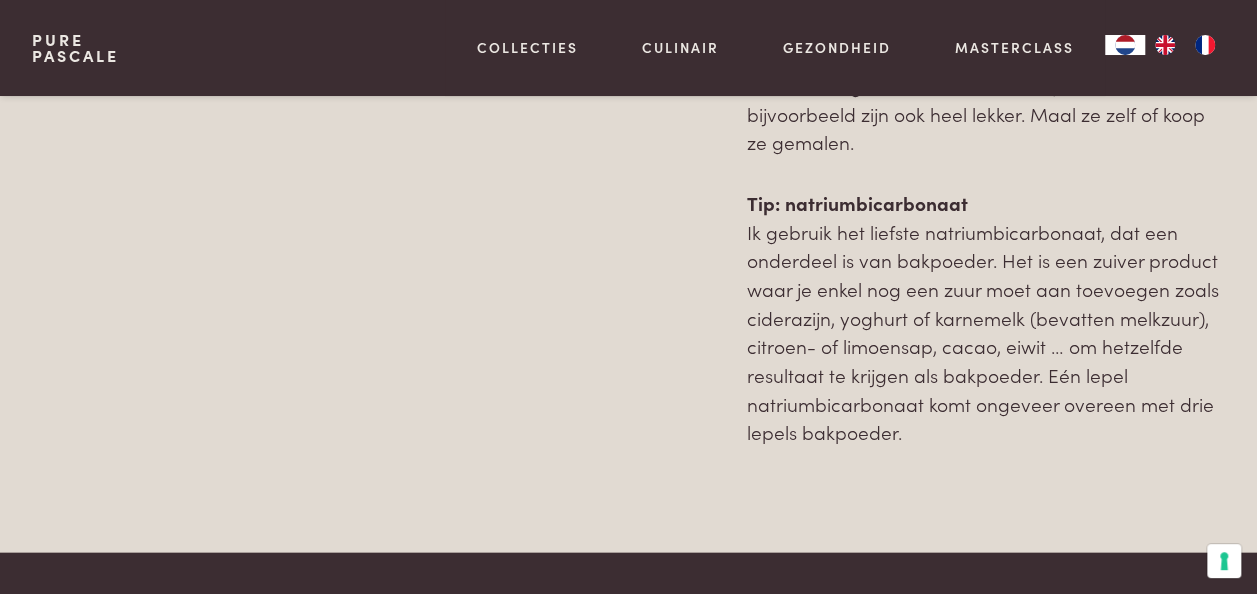 click on "Tip: natriumbicarbonaat
Ik gebruik het liefste natriumbicarbonaat, dat een onderdeel is van bakpoeder. Het is een zuiver product waar je enkel nog een zuur moet aan toevoegen zoals ciderazijn, yoghurt of karnemelk (bevatten melkzuur), citroen- of limoensap, cacao, eiwit … om hetzelfde resultaat te krijgen als bakpoeder. Eén lepel natriumbicarbonaat komt ongeveer overeen met drie lepels bakpoeder." at bounding box center [986, 318] 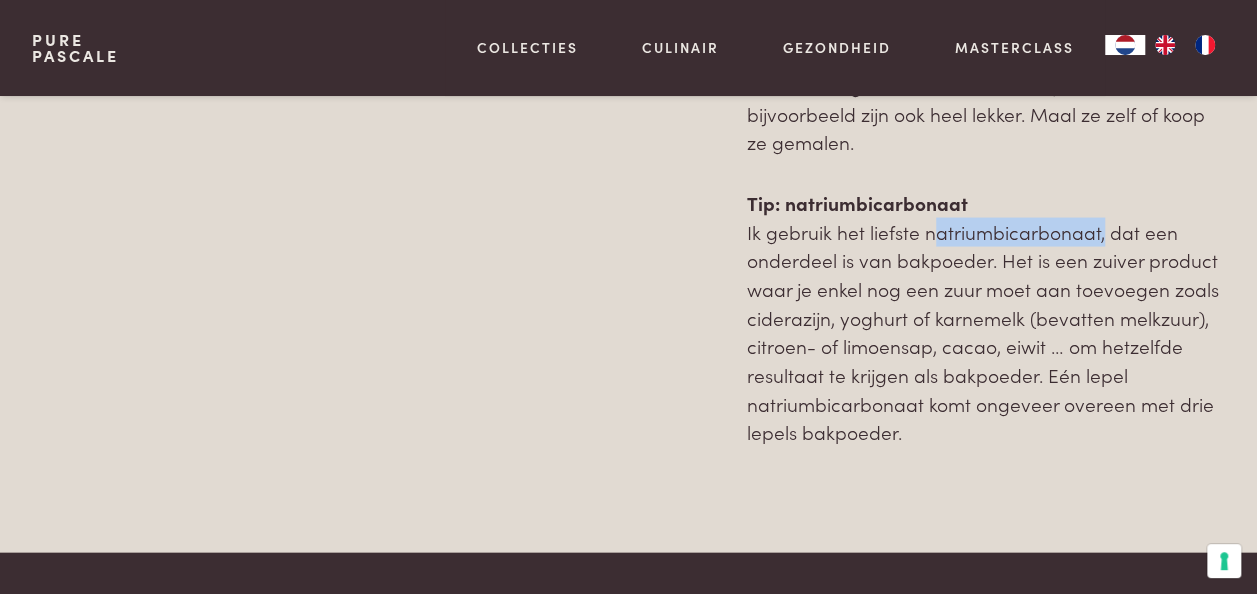 click on "Tip: natriumbicarbonaat
Ik gebruik het liefste natriumbicarbonaat, dat een onderdeel is van bakpoeder. Het is een zuiver product waar je enkel nog een zuur moet aan toevoegen zoals ciderazijn, yoghurt of karnemelk (bevatten melkzuur), citroen- of limoensap, cacao, eiwit … om hetzelfde resultaat te krijgen als bakpoeder. Eén lepel natriumbicarbonaat komt ongeveer overeen met drie lepels bakpoeder." at bounding box center [986, 318] 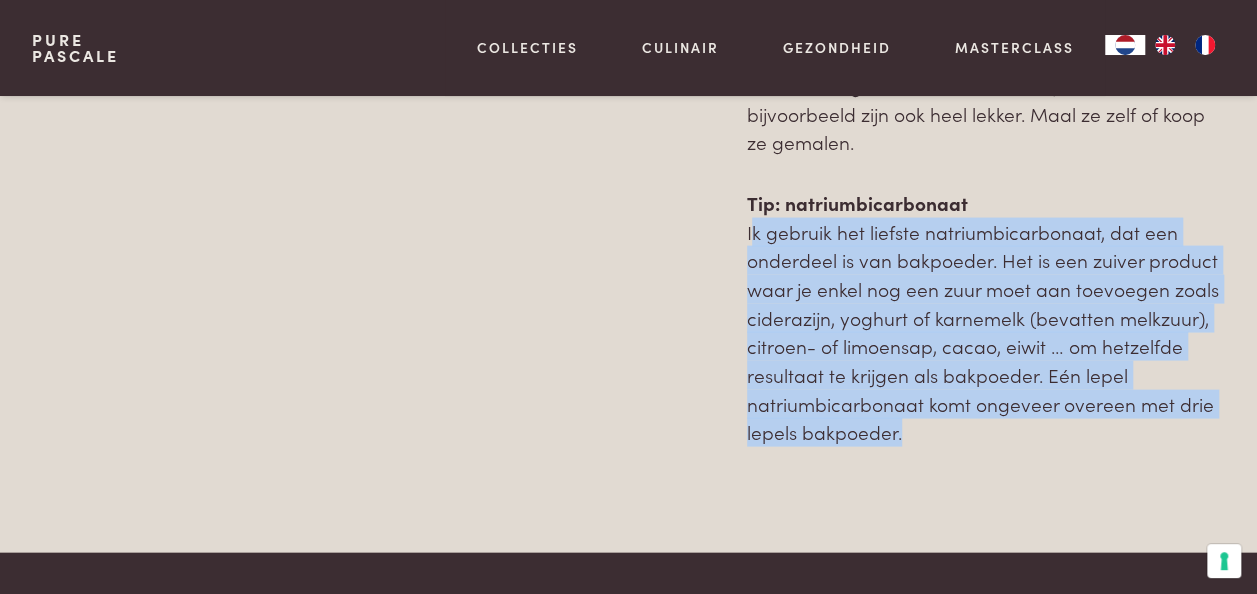 click on "Tip: natriumbicarbonaat
Ik gebruik het liefste natriumbicarbonaat, dat een onderdeel is van bakpoeder. Het is een zuiver product waar je enkel nog een zuur moet aan toevoegen zoals ciderazijn, yoghurt of karnemelk (bevatten melkzuur), citroen- of limoensap, cacao, eiwit … om hetzelfde resultaat te krijgen als bakpoeder. Eén lepel natriumbicarbonaat komt ongeveer overeen met drie lepels bakpoeder." at bounding box center [986, 318] 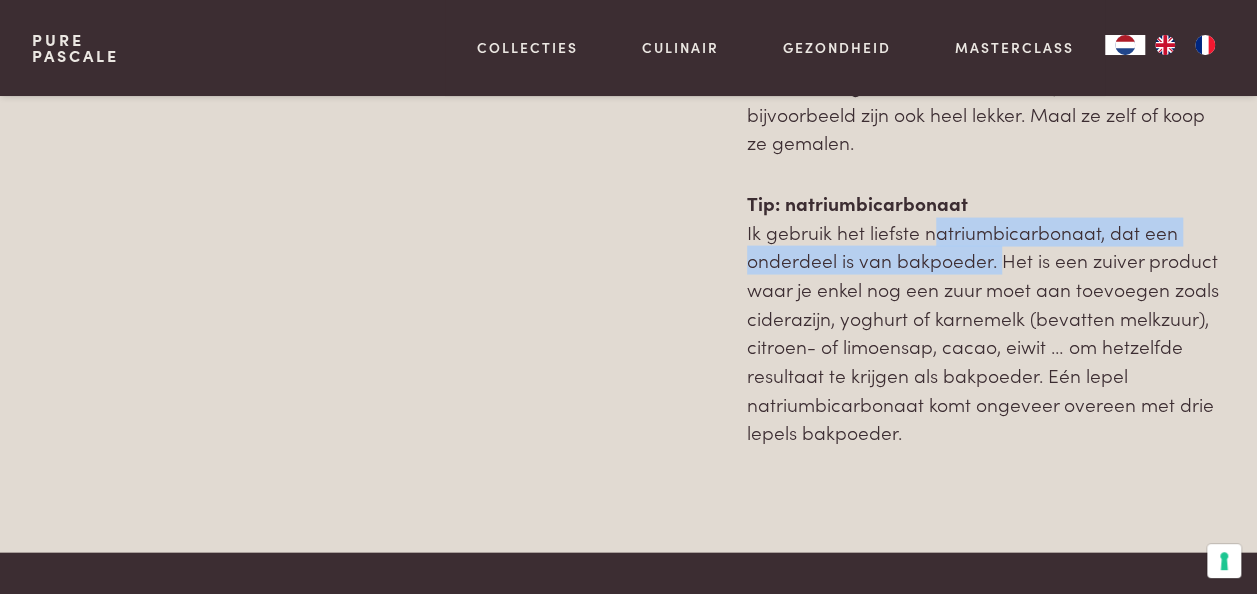 drag, startPoint x: 925, startPoint y: 227, endPoint x: 995, endPoint y: 263, distance: 78.714676 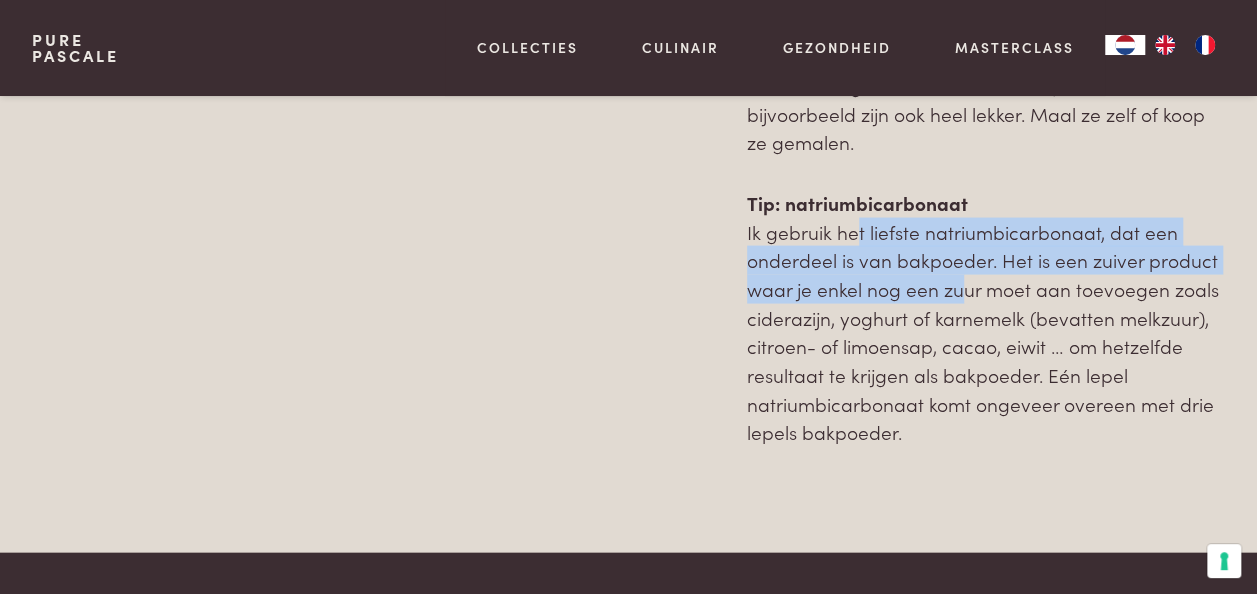 drag, startPoint x: 847, startPoint y: 228, endPoint x: 954, endPoint y: 294, distance: 125.71794 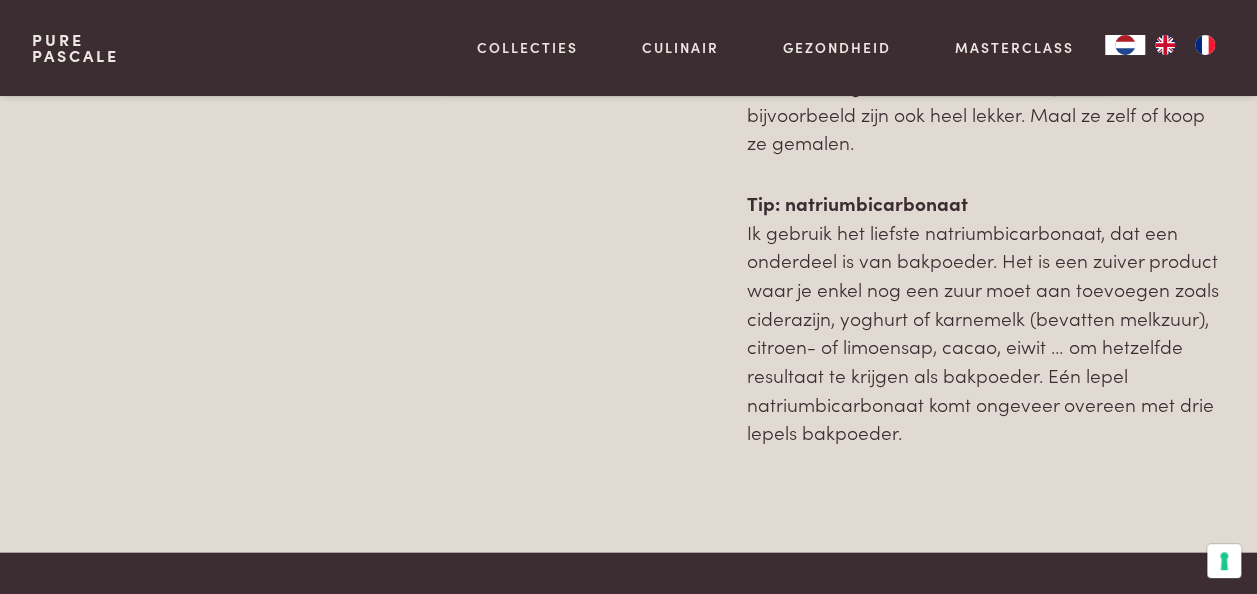 click on "Tip: natriumbicarbonaat
Ik gebruik het liefste natriumbicarbonaat, dat een onderdeel is van bakpoeder. Het is een zuiver product waar je enkel nog een zuur moet aan toevoegen zoals ciderazijn, yoghurt of karnemelk (bevatten melkzuur), citroen- of limoensap, cacao, eiwit … om hetzelfde resultaat te krijgen als bakpoeder. Eén lepel natriumbicarbonaat komt ongeveer overeen met drie lepels bakpoeder." at bounding box center (986, 318) 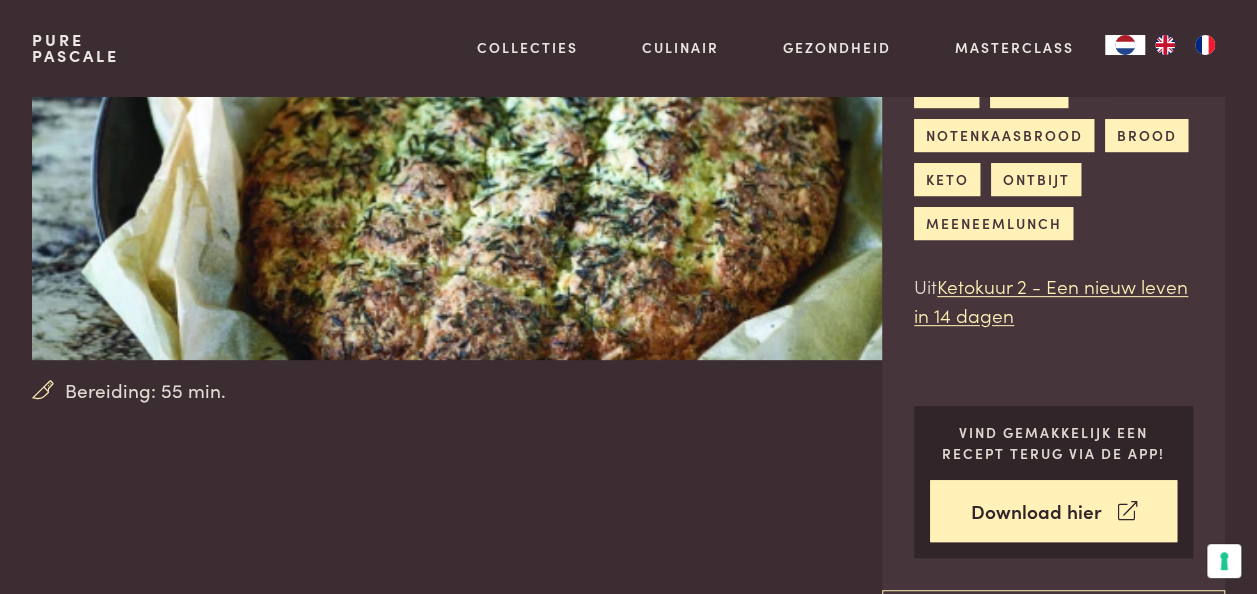 scroll, scrollTop: 0, scrollLeft: 0, axis: both 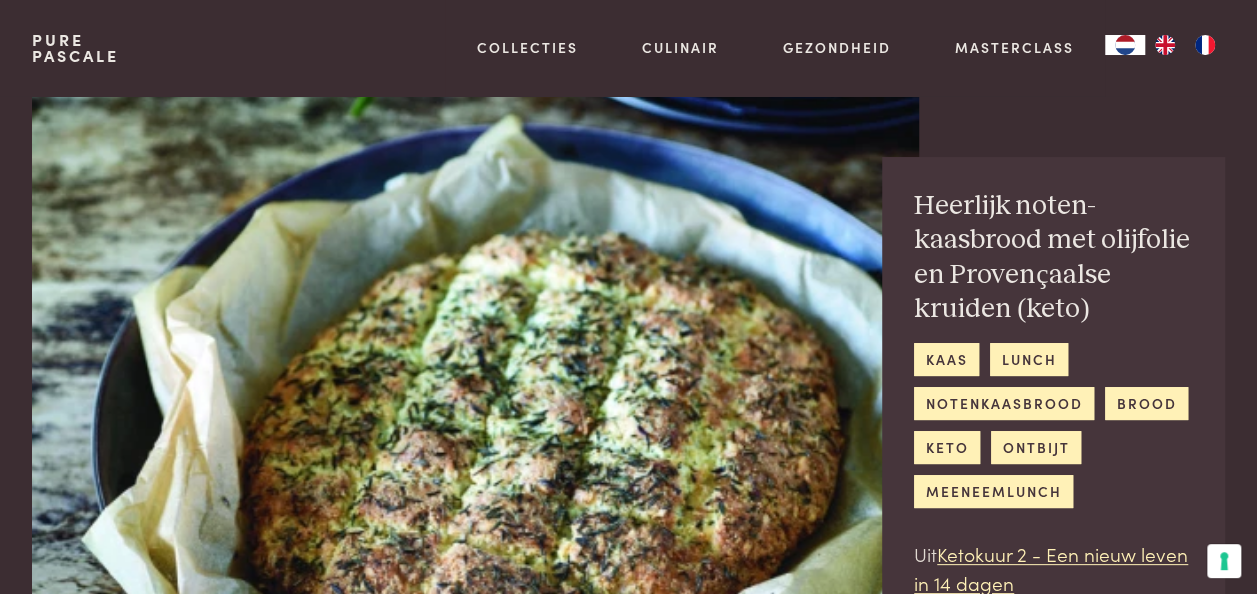 click on "Pure
Pascale
Collecties
Kitchenware   Tableware   Bathroom   Interior   Inspiratie   Alles van Collecties     Collecties
Culinair
Boeken   Vertalingen   Recepten   Weekmenu's   Alles van Culinair     Culinair
Gezondheid
Mijn kookstijl   Lowcarb   Interviews met deskundigen   Blog   Begeleiding   Alles van Gezondheid     Gezondheid
Masterclass" at bounding box center (628, 48) 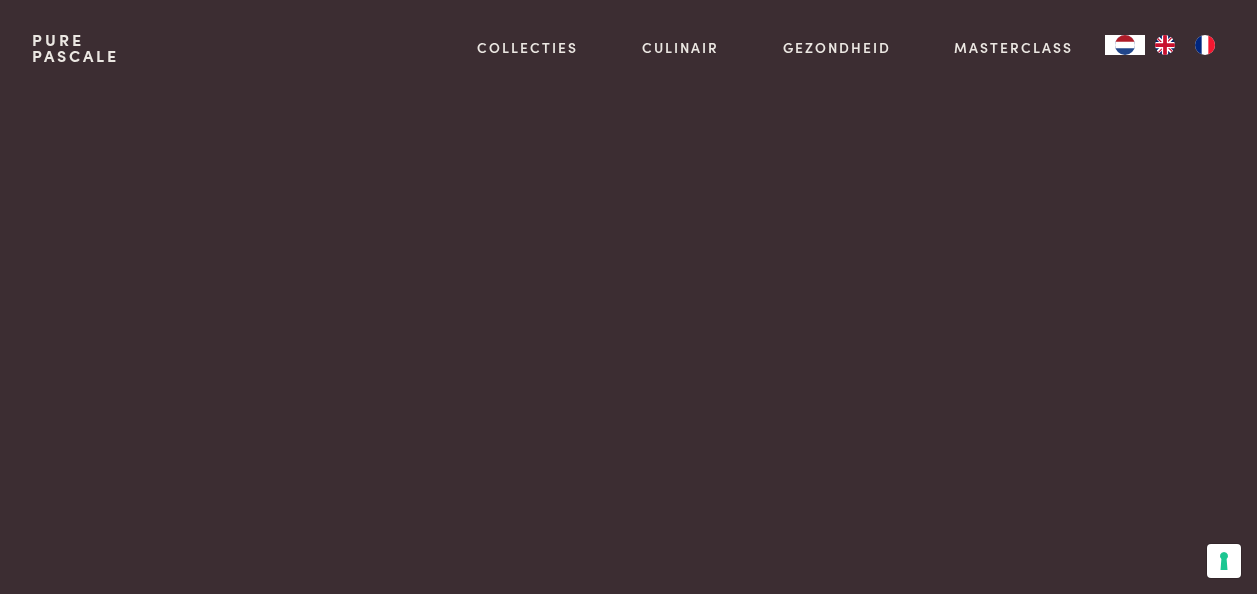 scroll, scrollTop: 0, scrollLeft: 0, axis: both 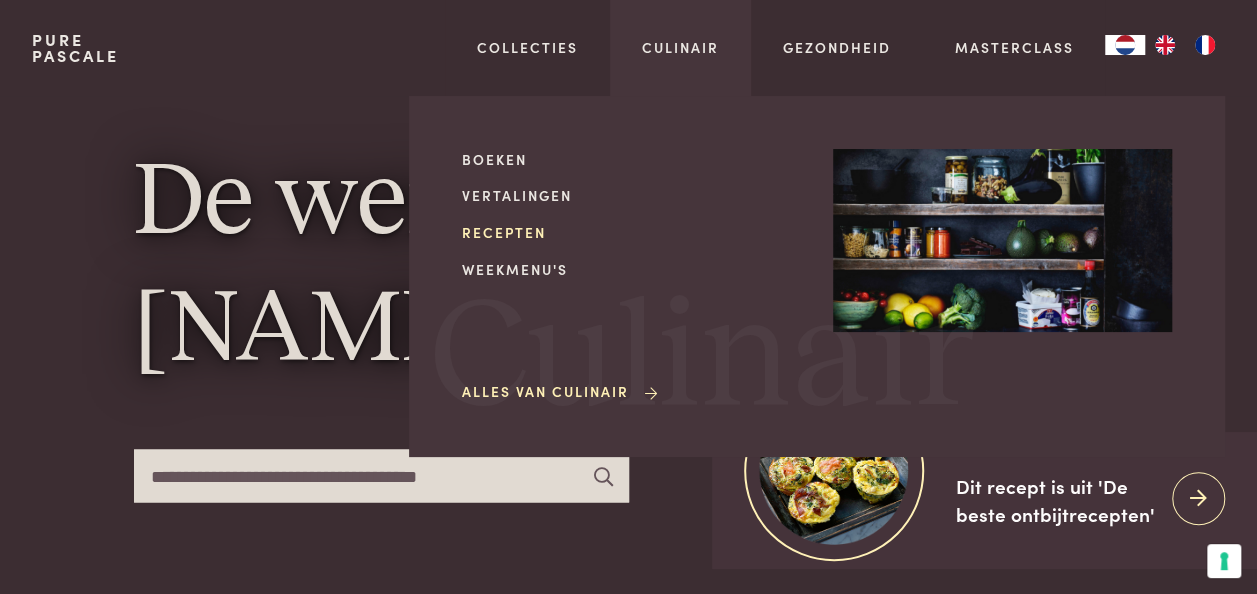 click on "Recepten" at bounding box center [631, 232] 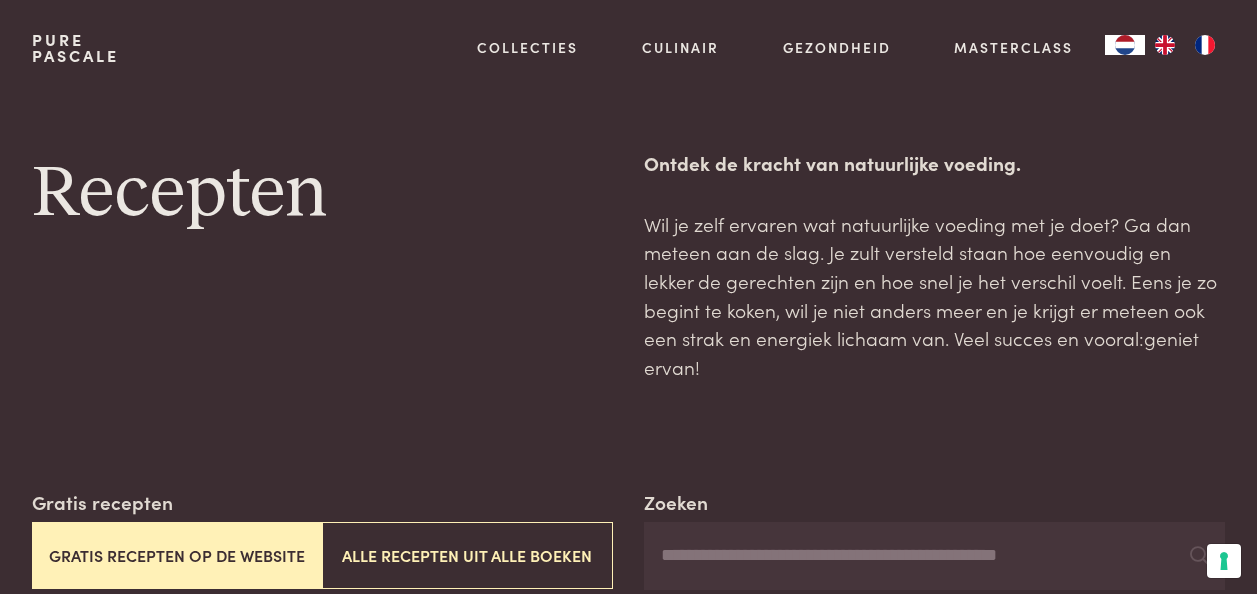 scroll, scrollTop: 0, scrollLeft: 0, axis: both 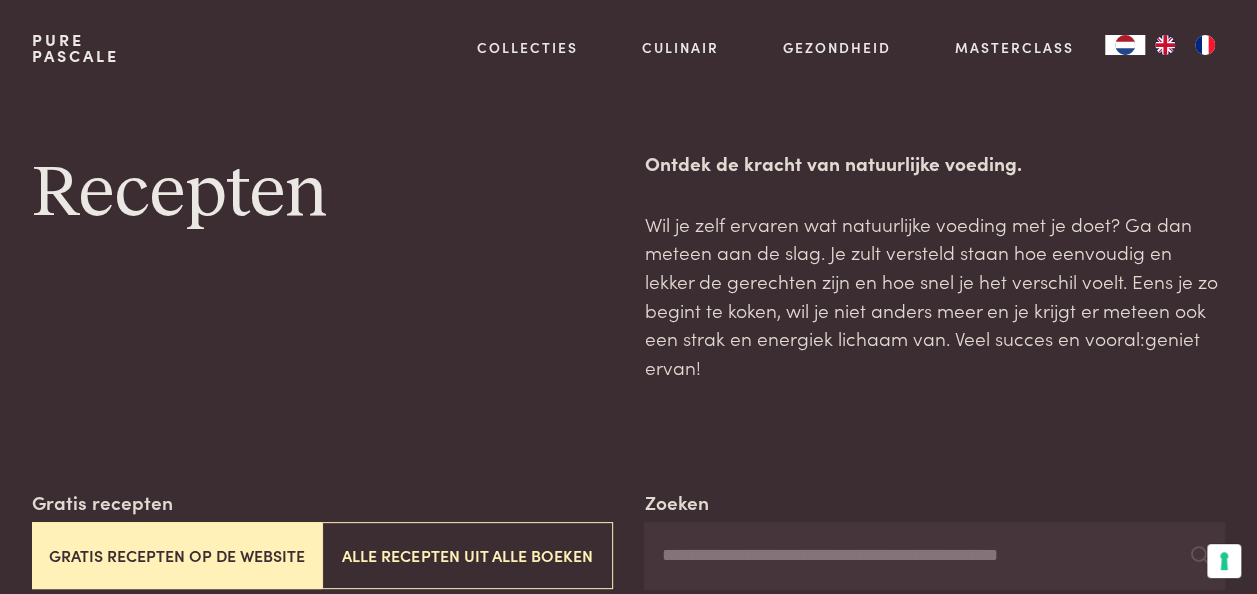 click on "Gratis recepten op de website" at bounding box center [177, 555] 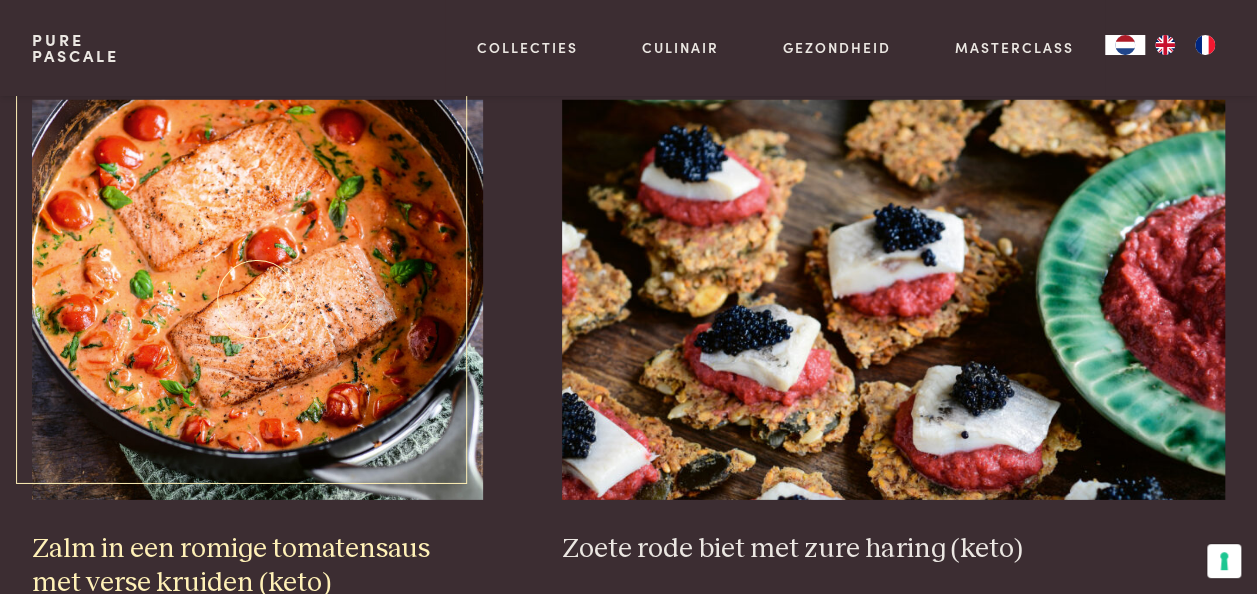 scroll, scrollTop: 2759, scrollLeft: 0, axis: vertical 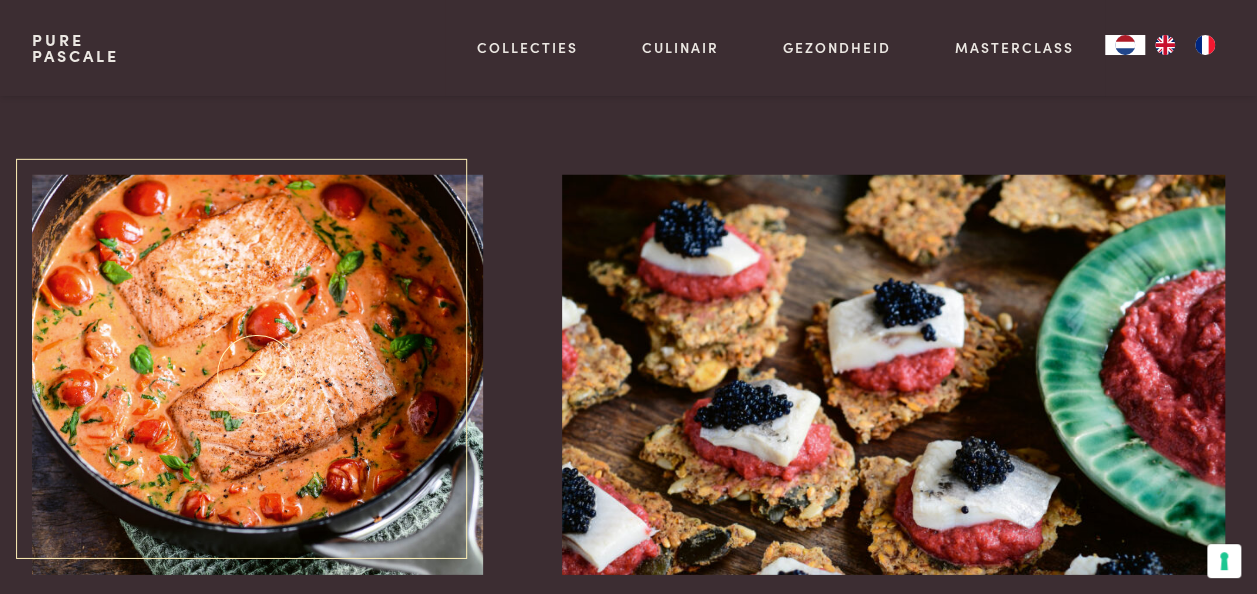 click at bounding box center [257, 375] 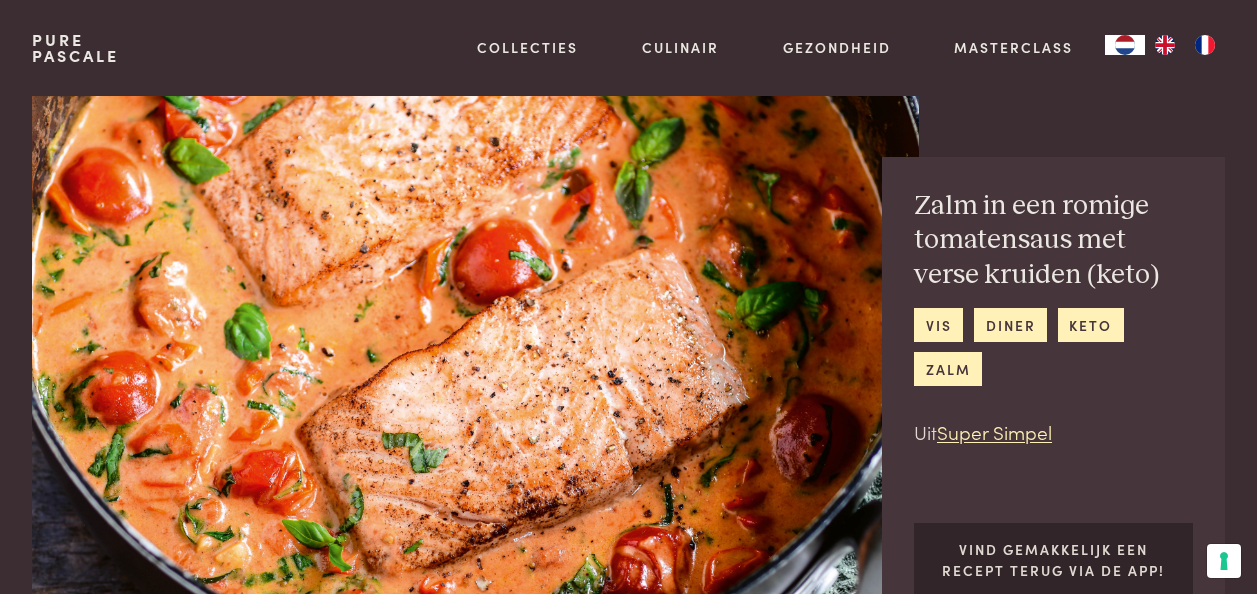 scroll, scrollTop: 0, scrollLeft: 0, axis: both 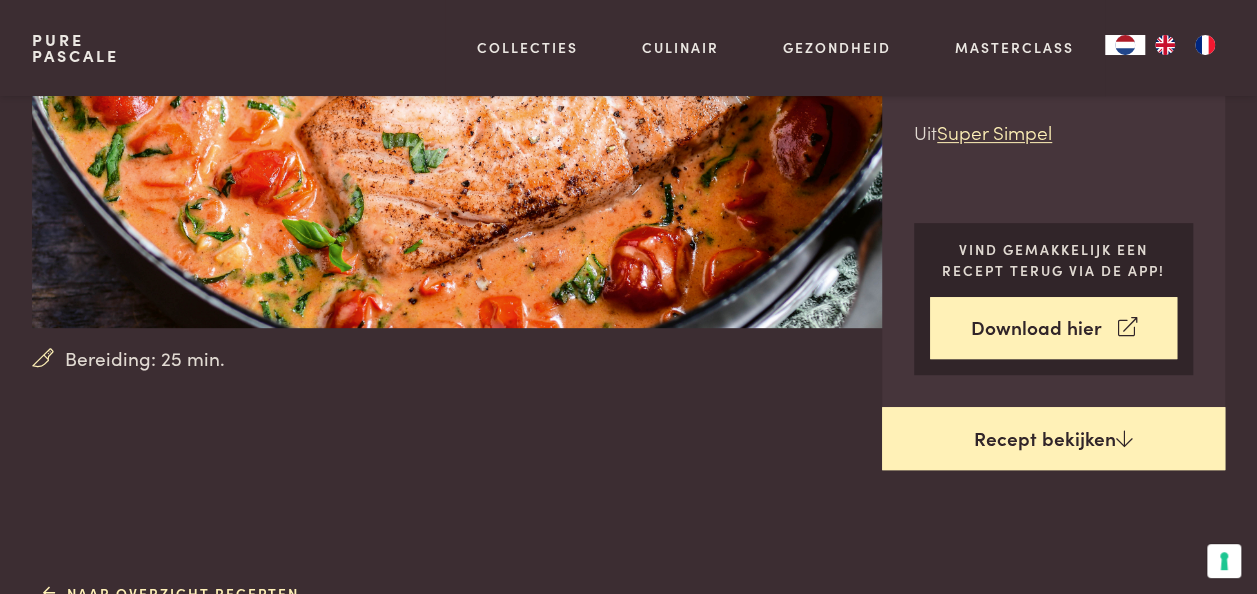 click on "Recept bekijken" at bounding box center (1053, 439) 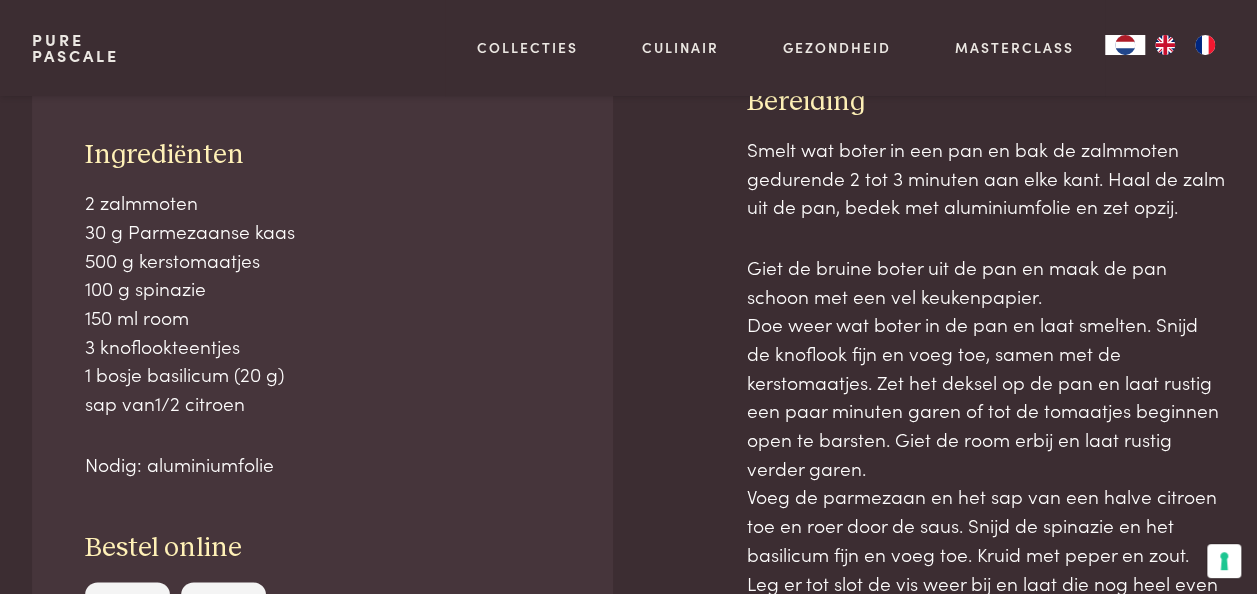 scroll, scrollTop: 873, scrollLeft: 0, axis: vertical 